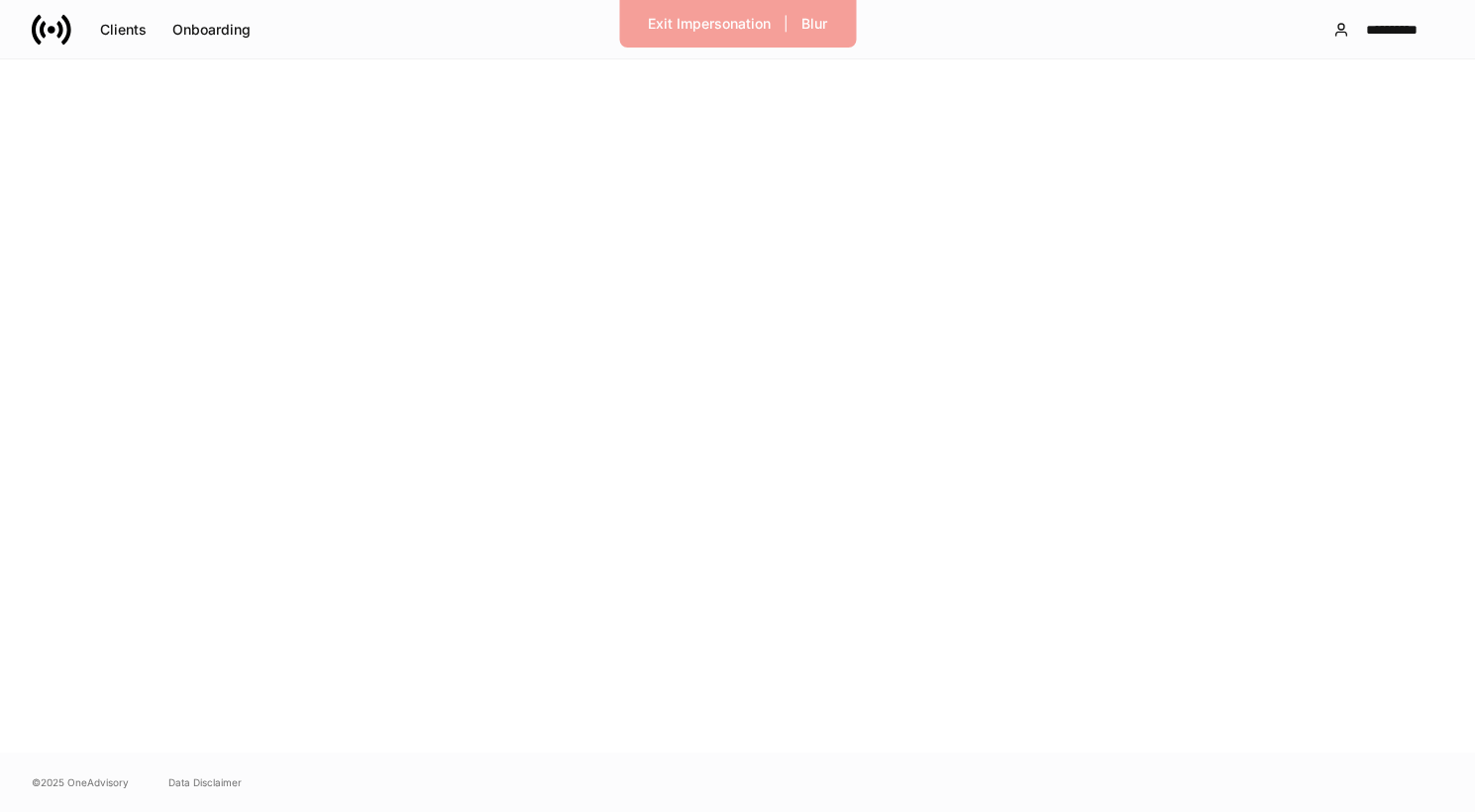 scroll, scrollTop: 0, scrollLeft: 0, axis: both 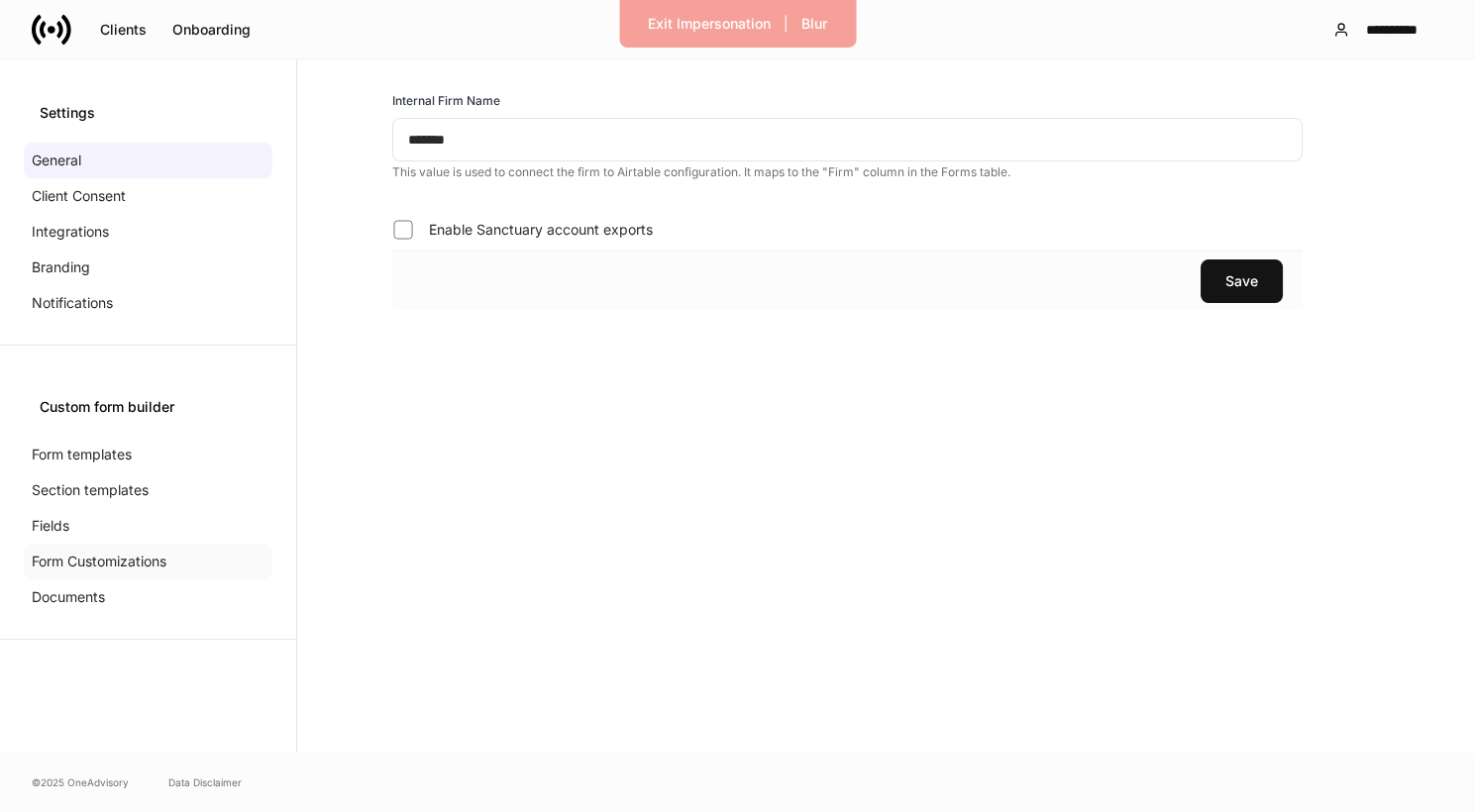 click on "Form Customizations" at bounding box center [99, 561] 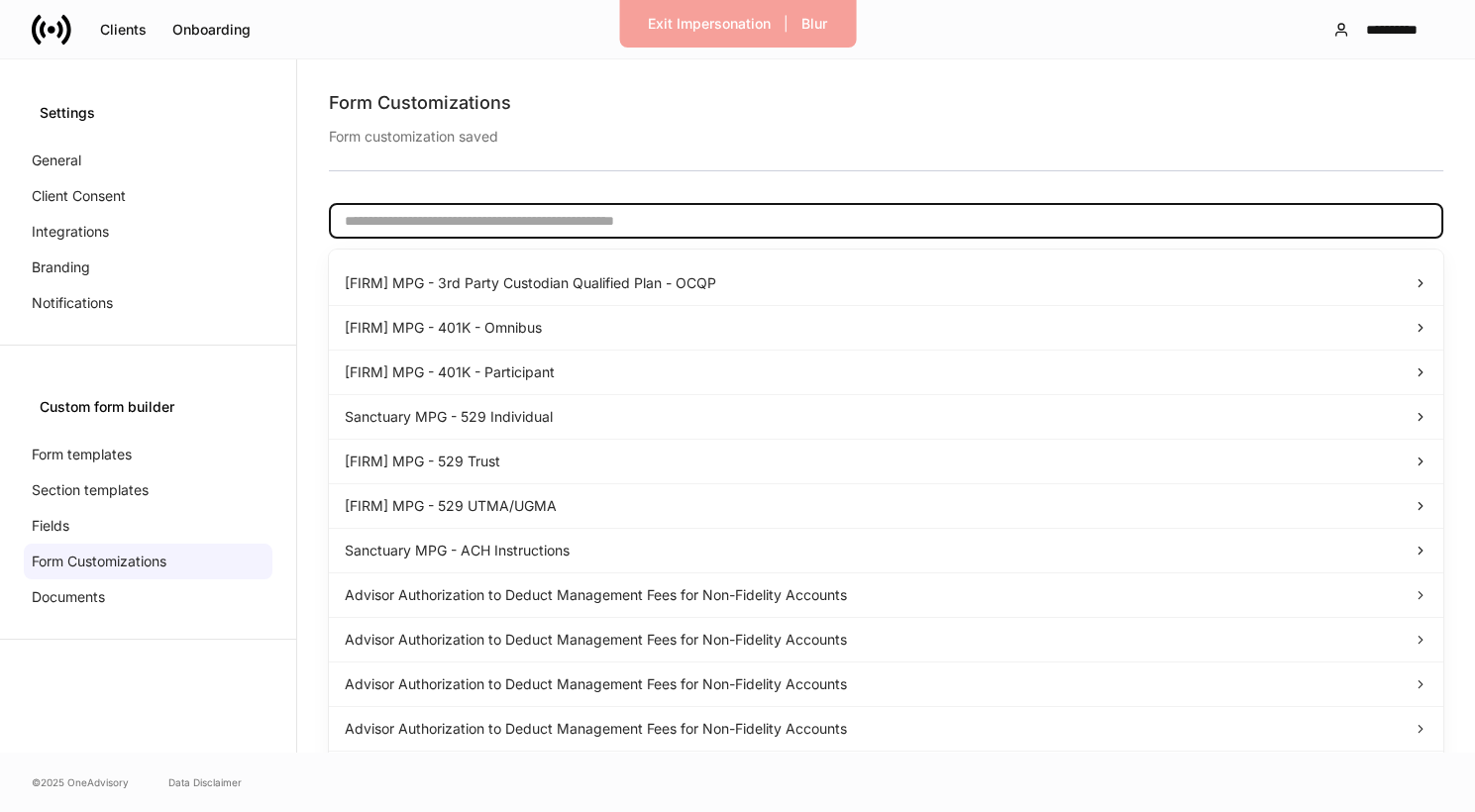 click at bounding box center [886, 221] 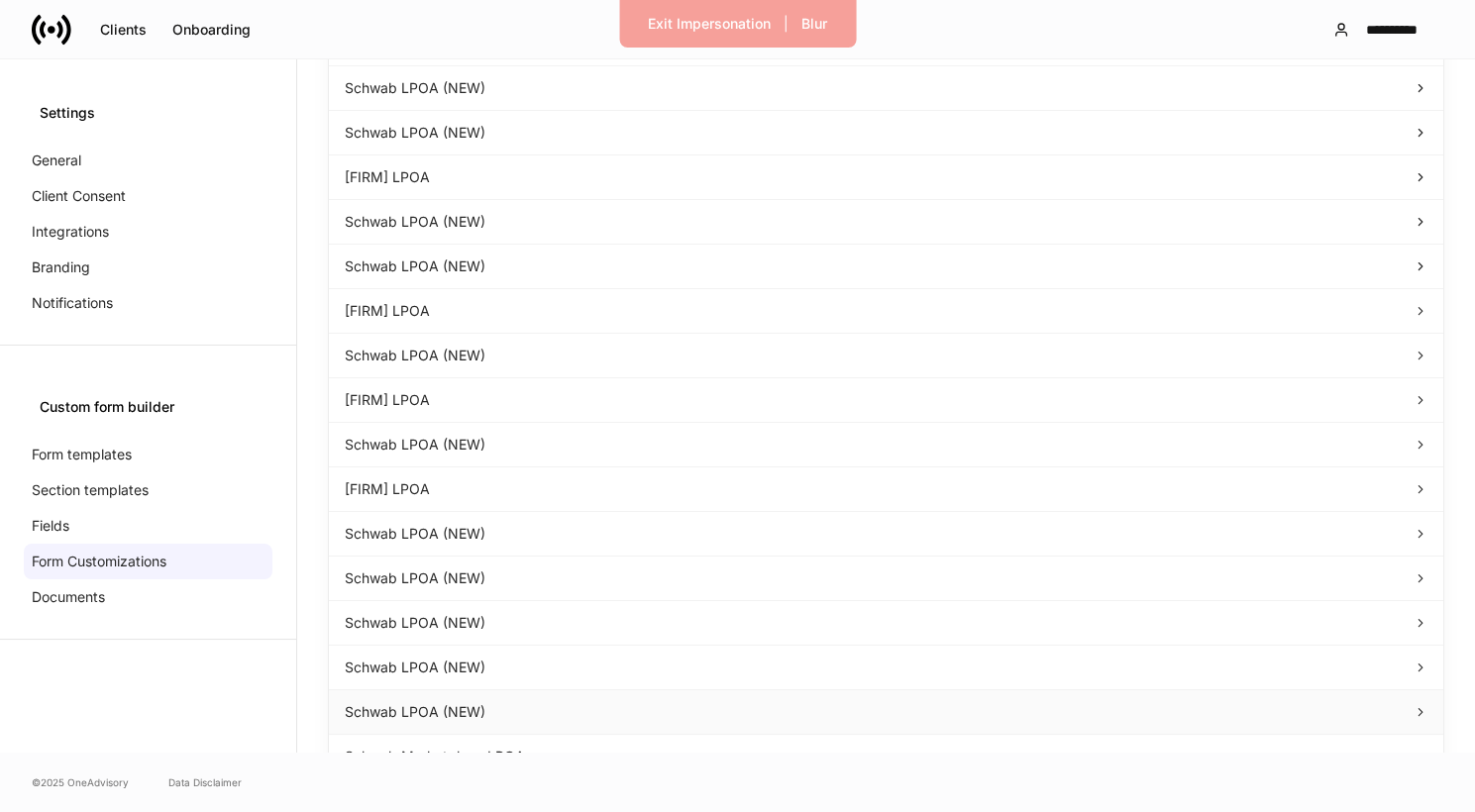 scroll, scrollTop: 642, scrollLeft: 0, axis: vertical 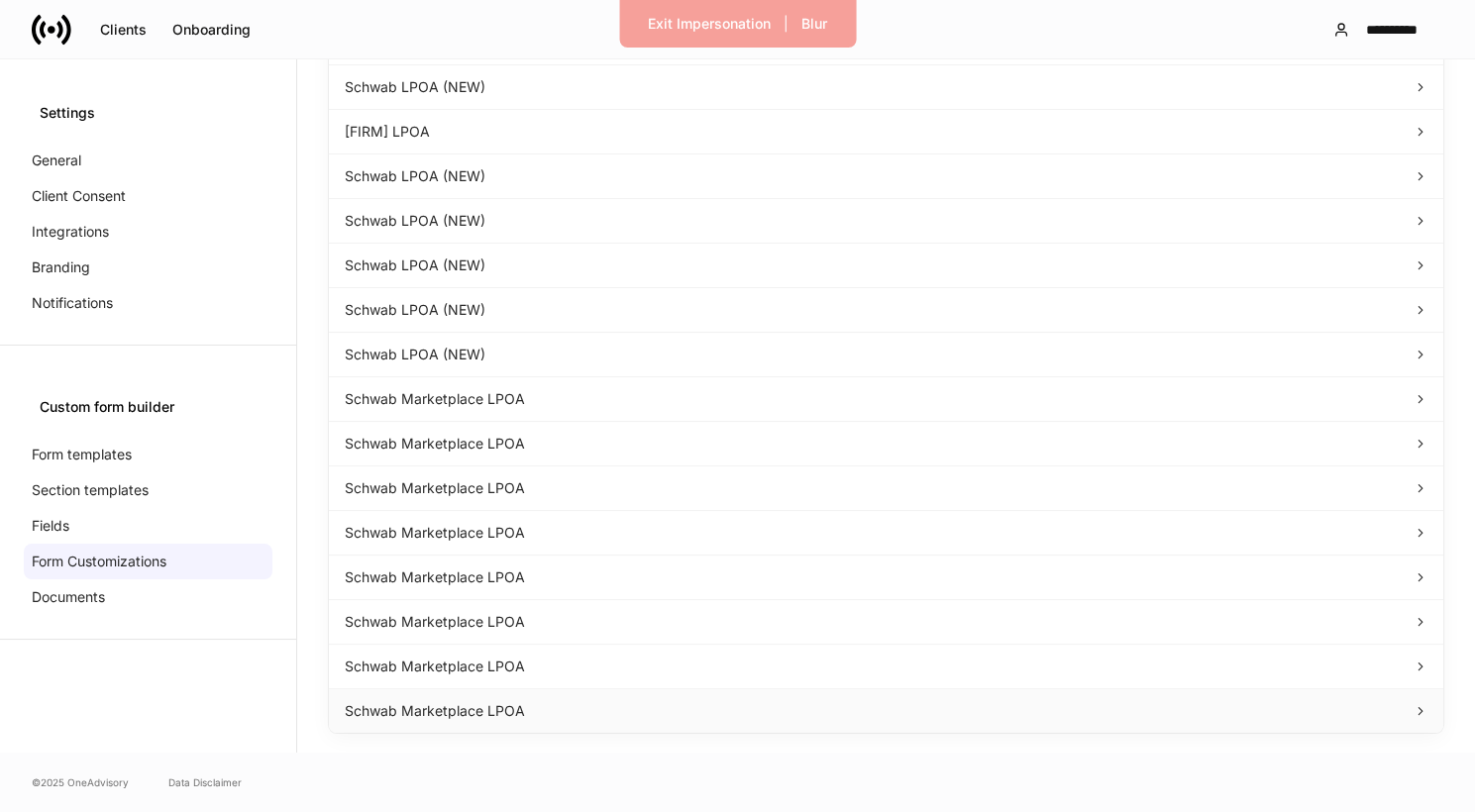 type on "***" 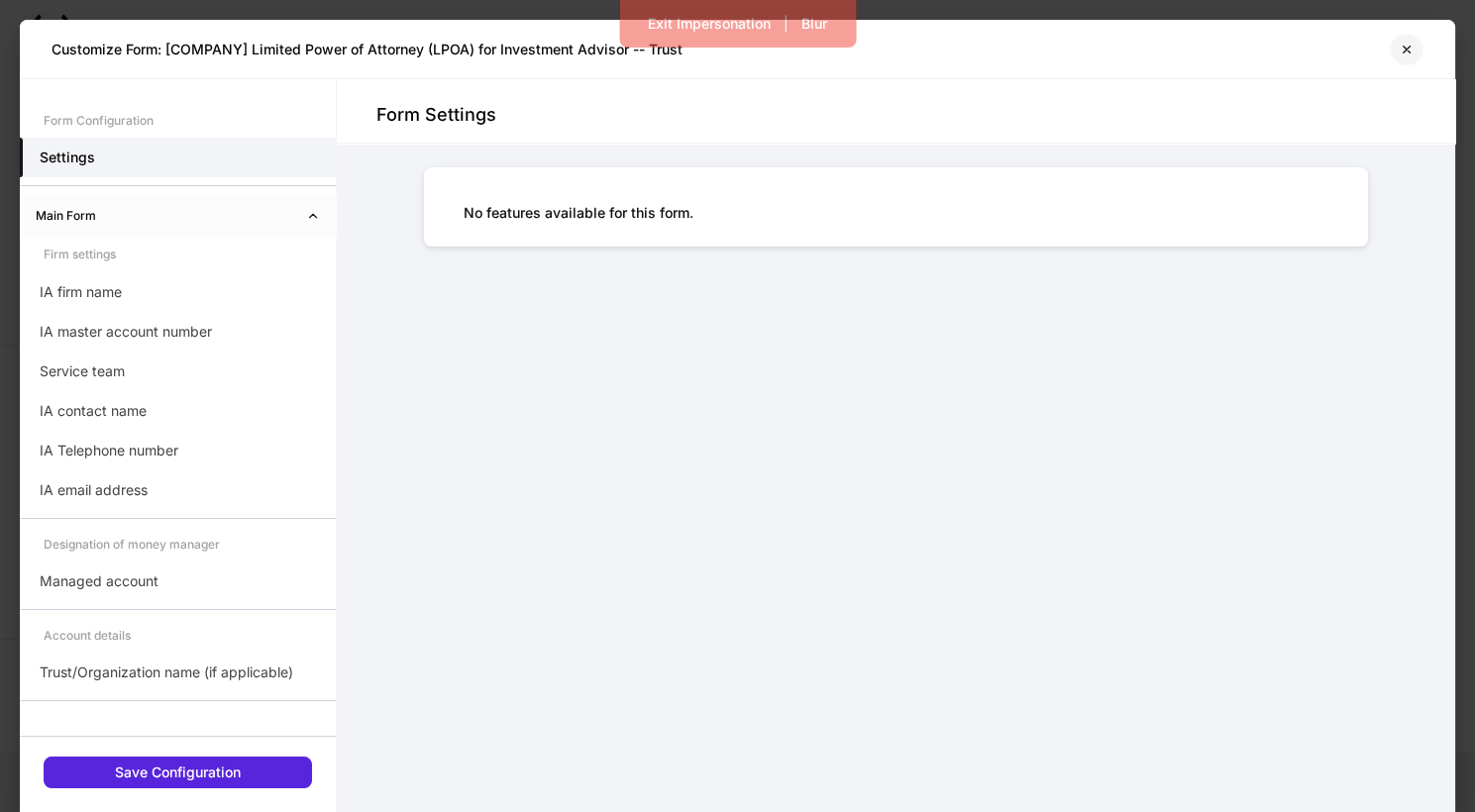 click 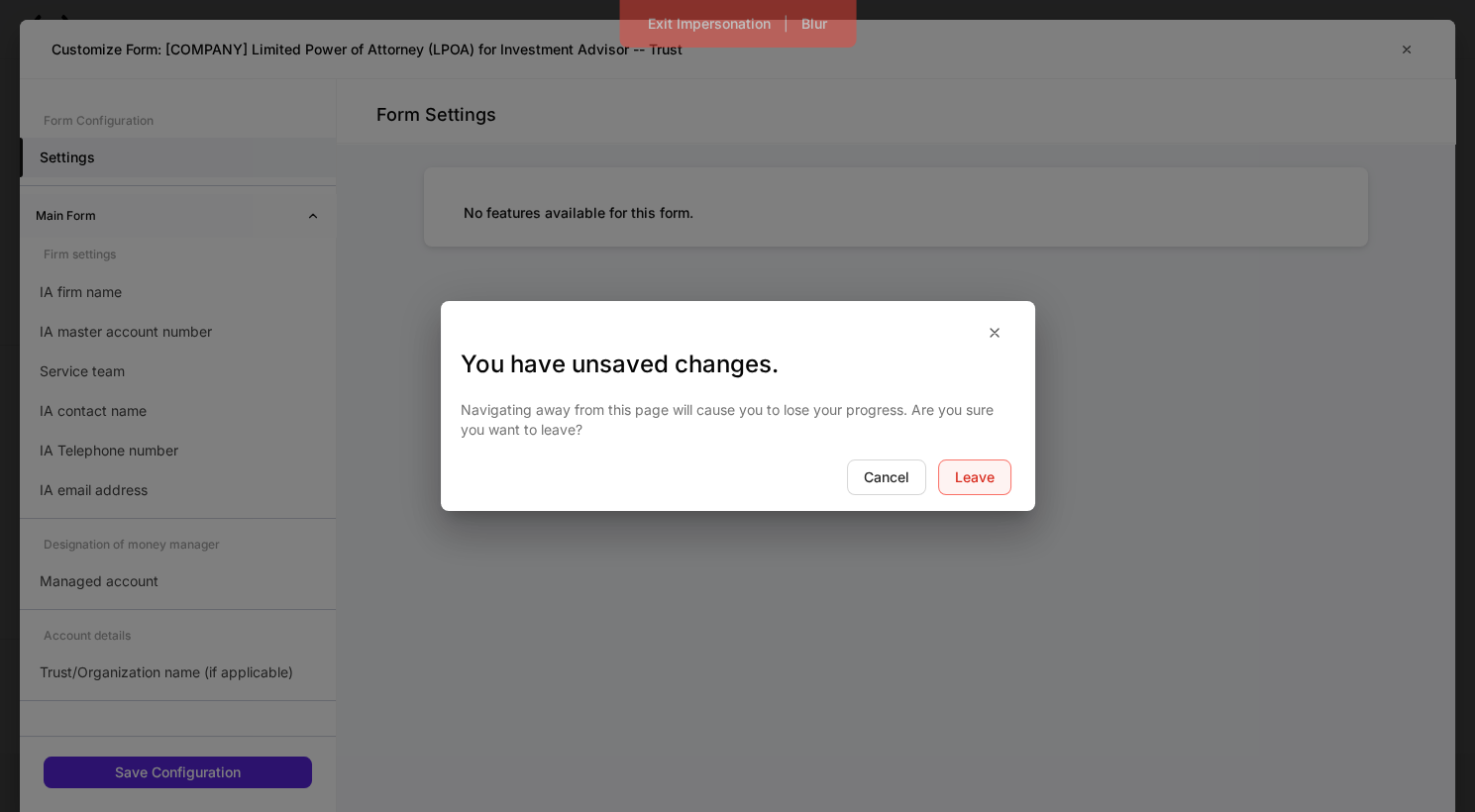 click on "Leave" at bounding box center [975, 477] 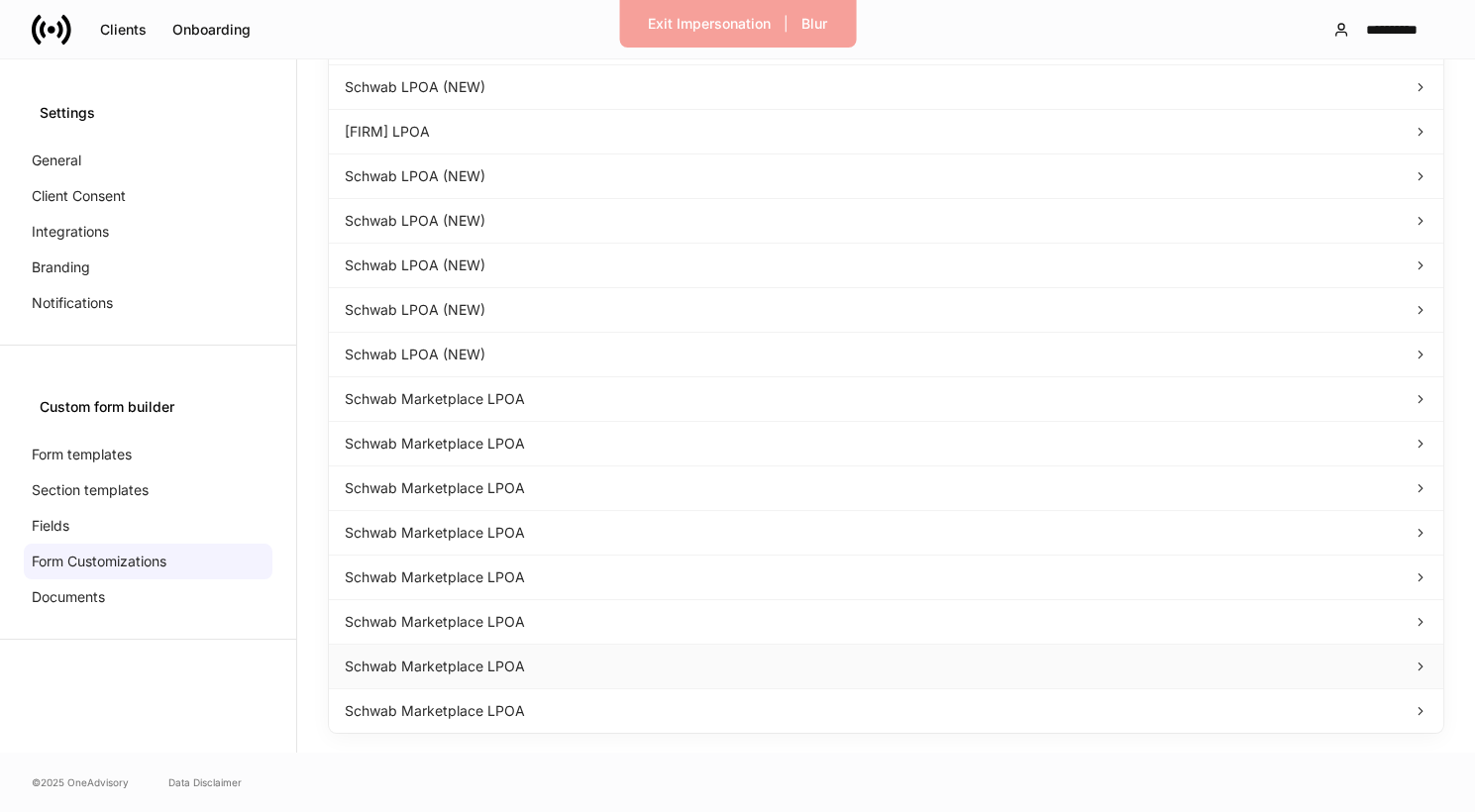 click on "Schwab Marketplace LPOA" at bounding box center (886, 666) 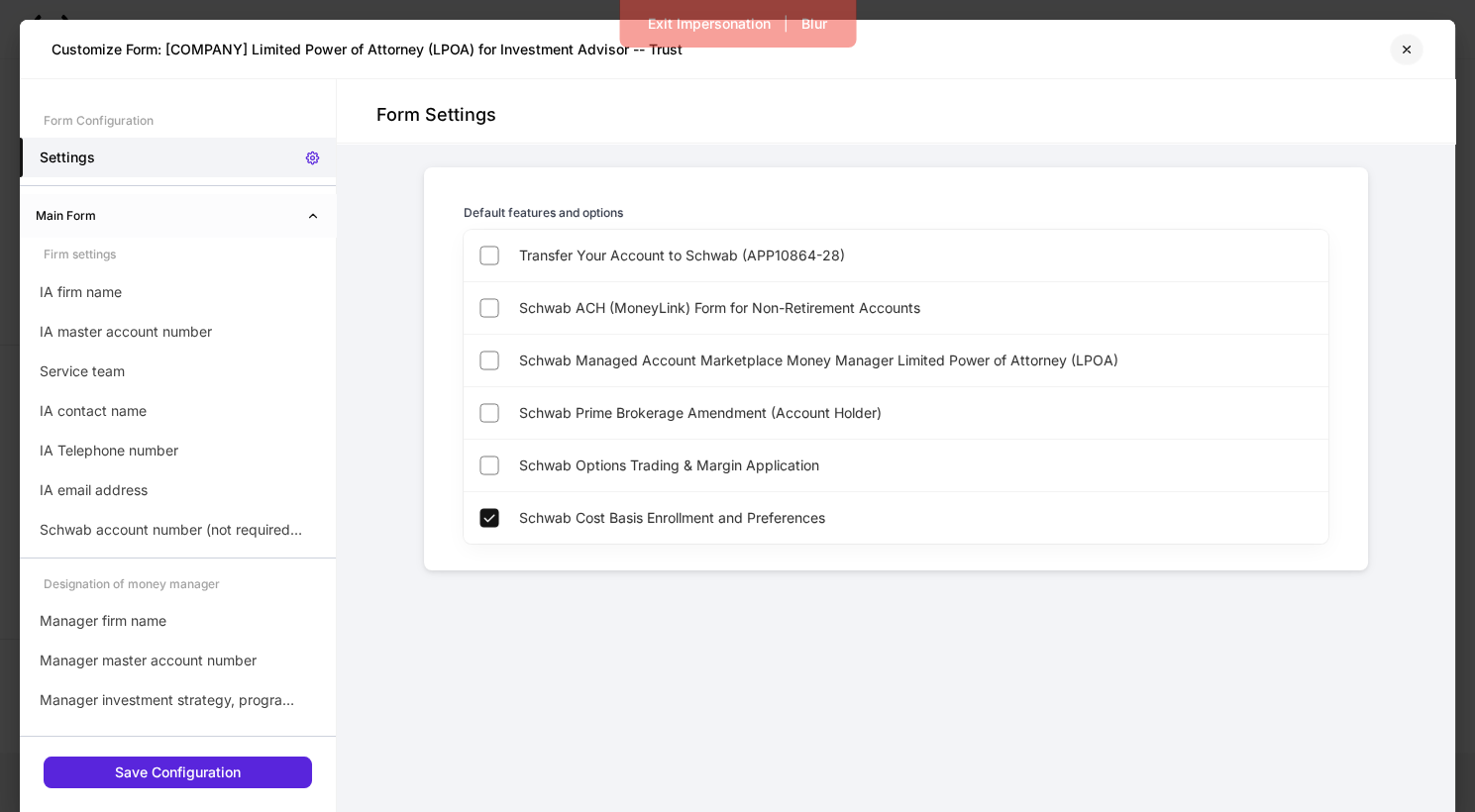 click 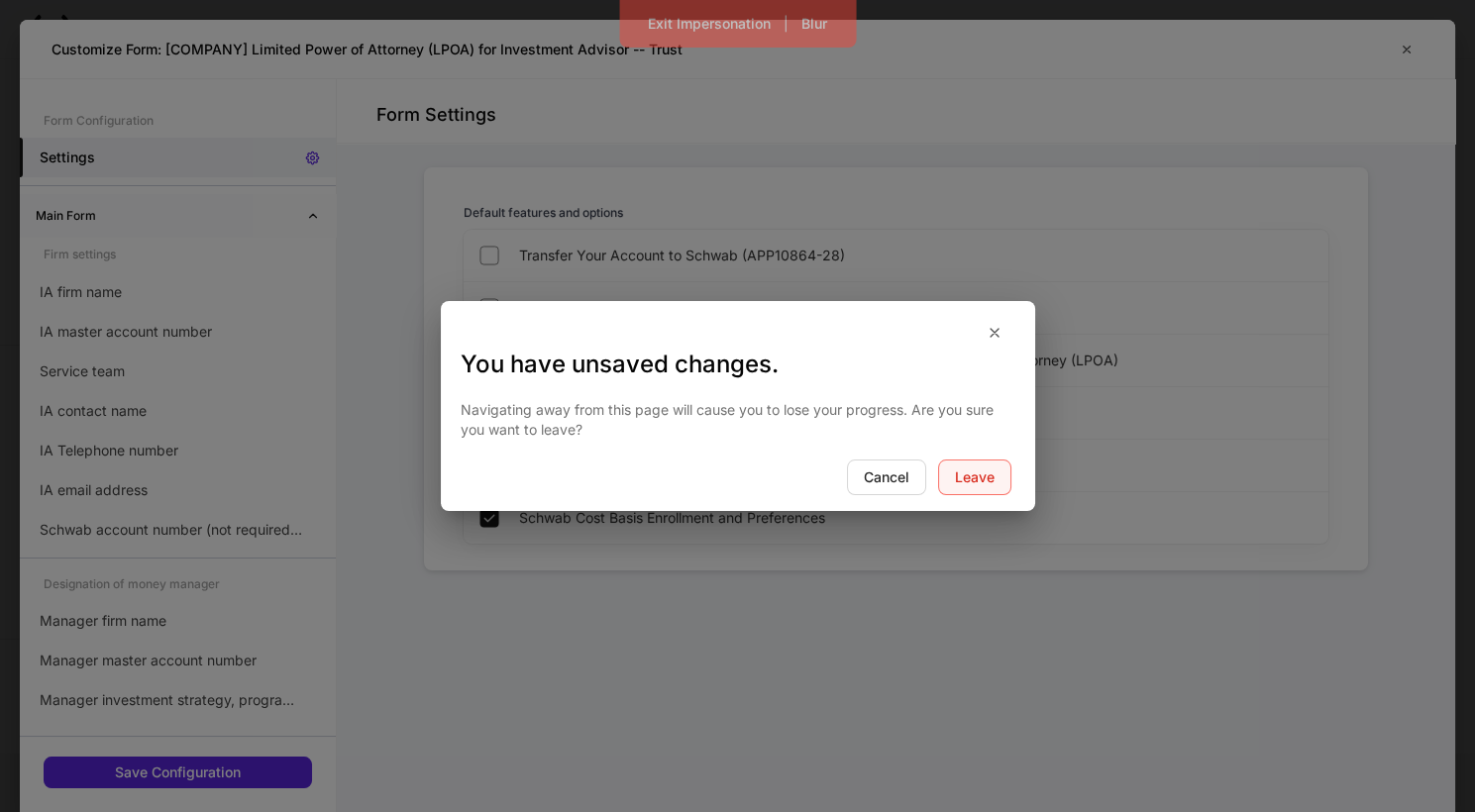 click on "Leave" at bounding box center [975, 477] 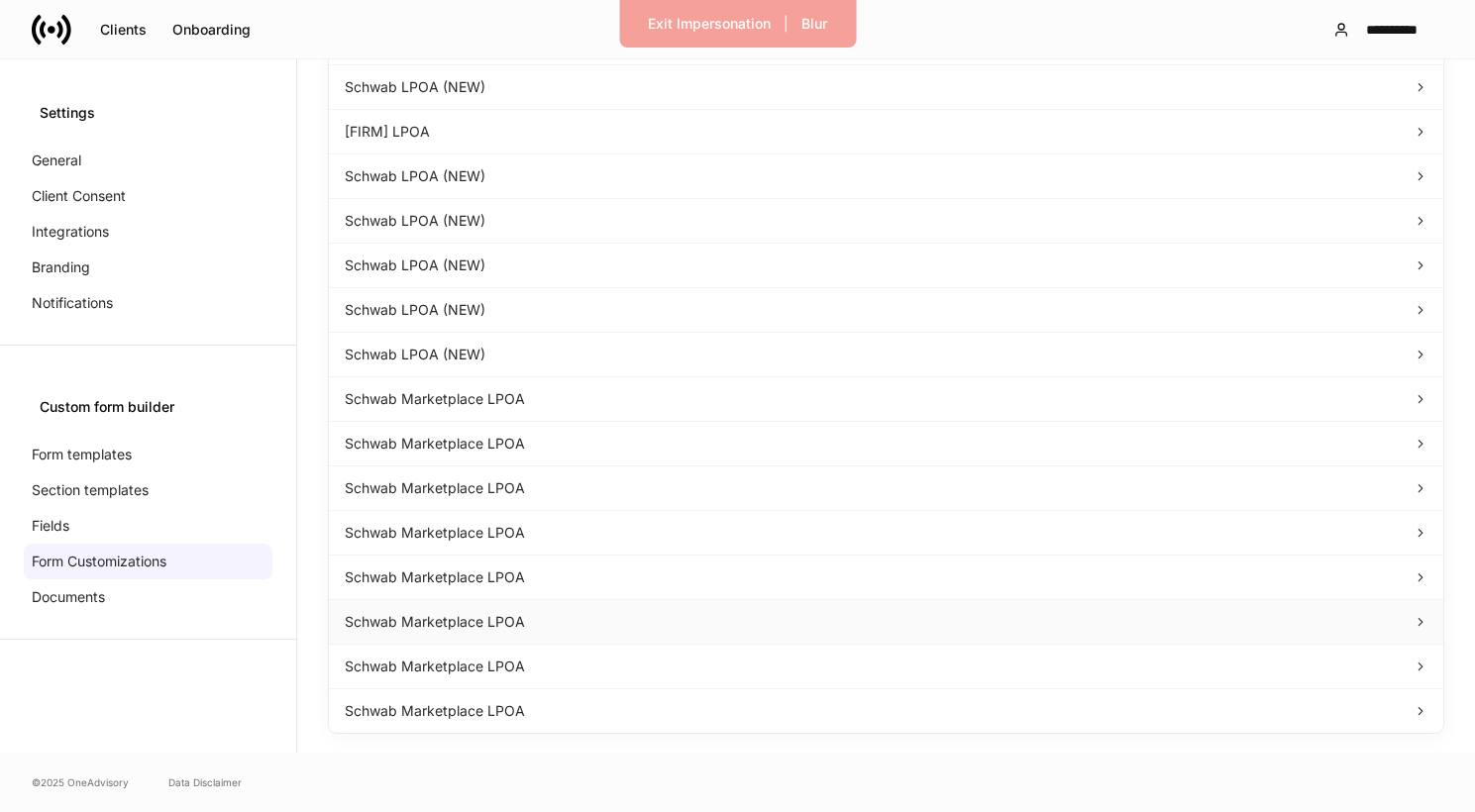 click on "Schwab Marketplace LPOA" at bounding box center (886, 622) 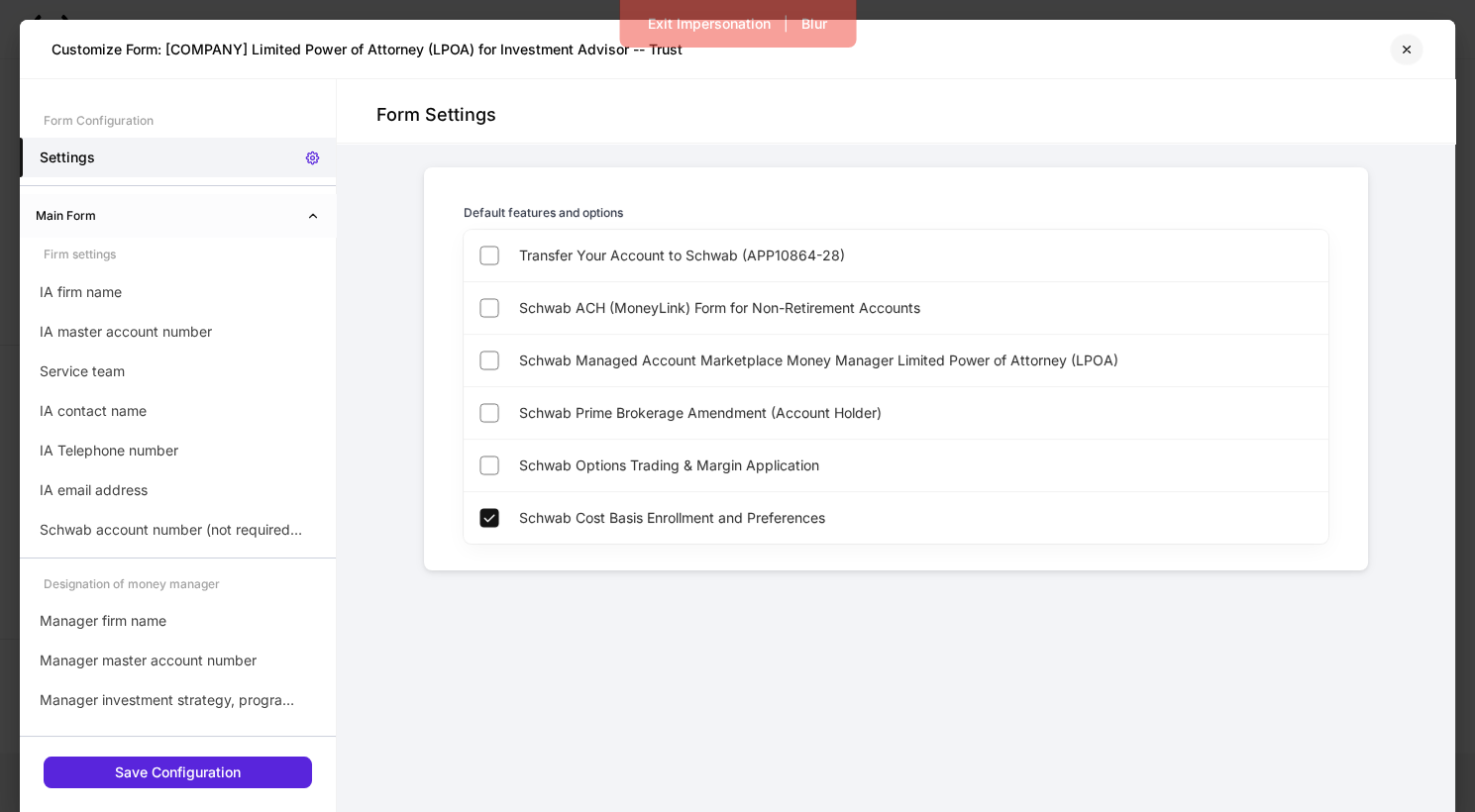 click at bounding box center (1407, 50) 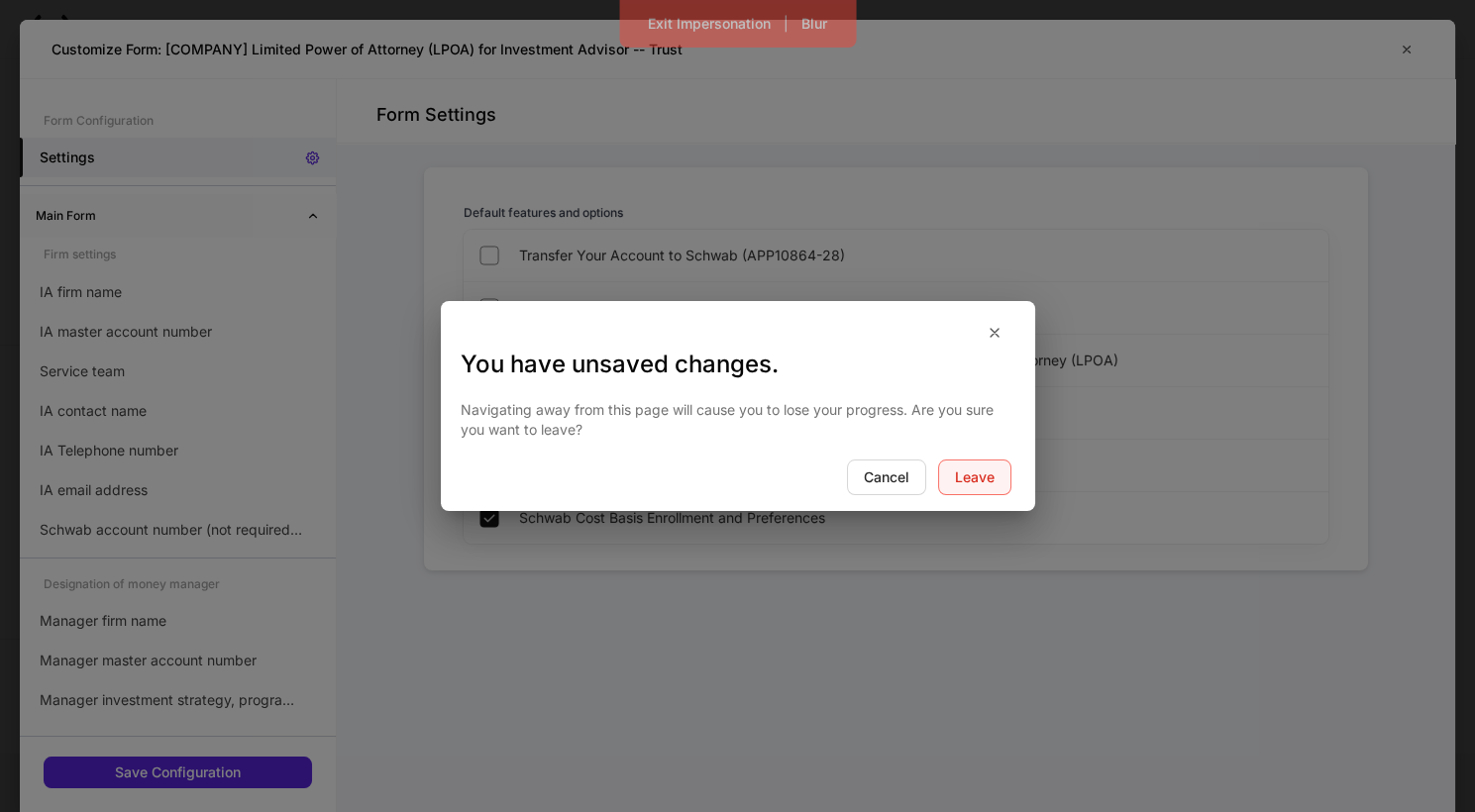 click on "Leave" at bounding box center (975, 477) 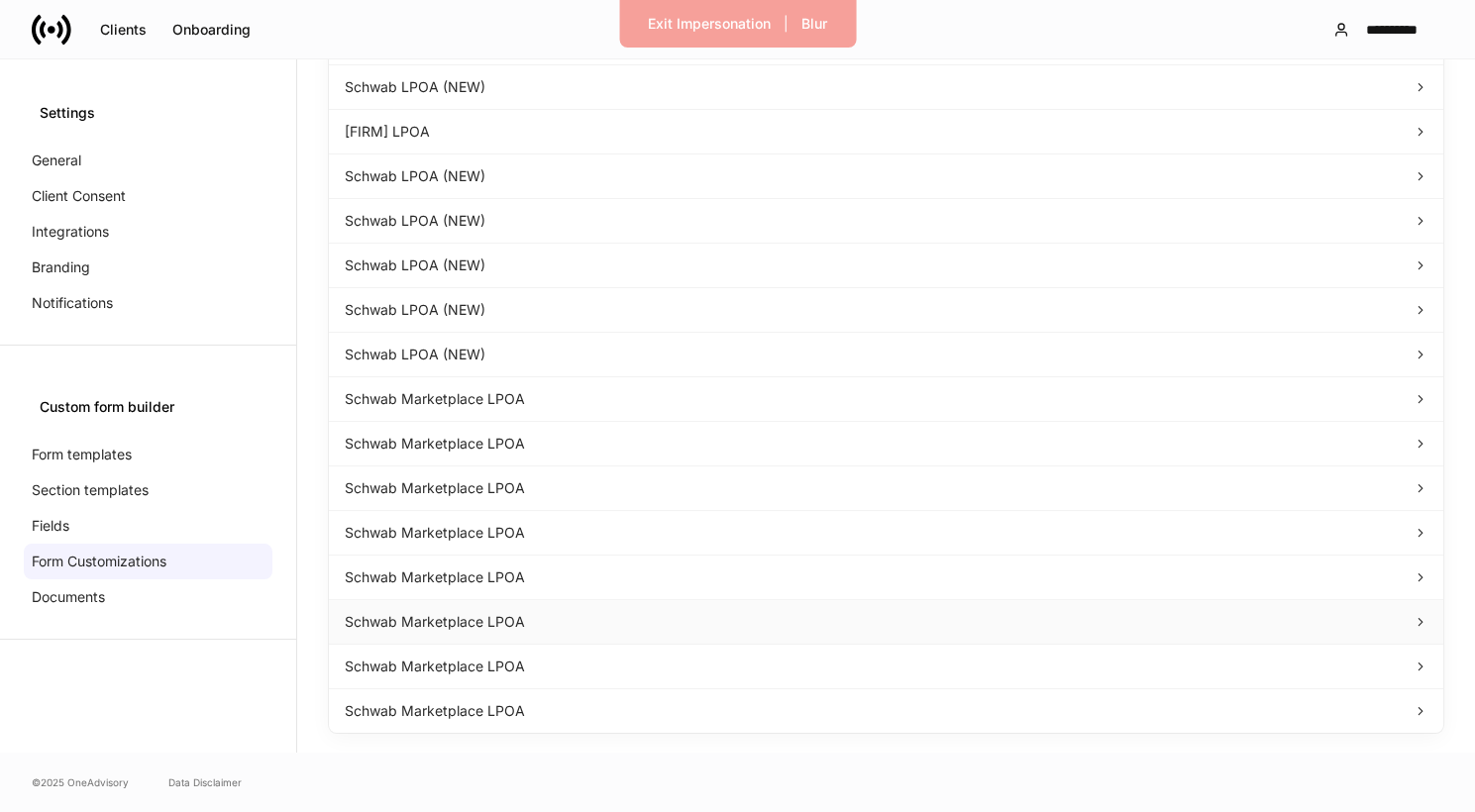 click on "Schwab Marketplace LPOA" at bounding box center [886, 622] 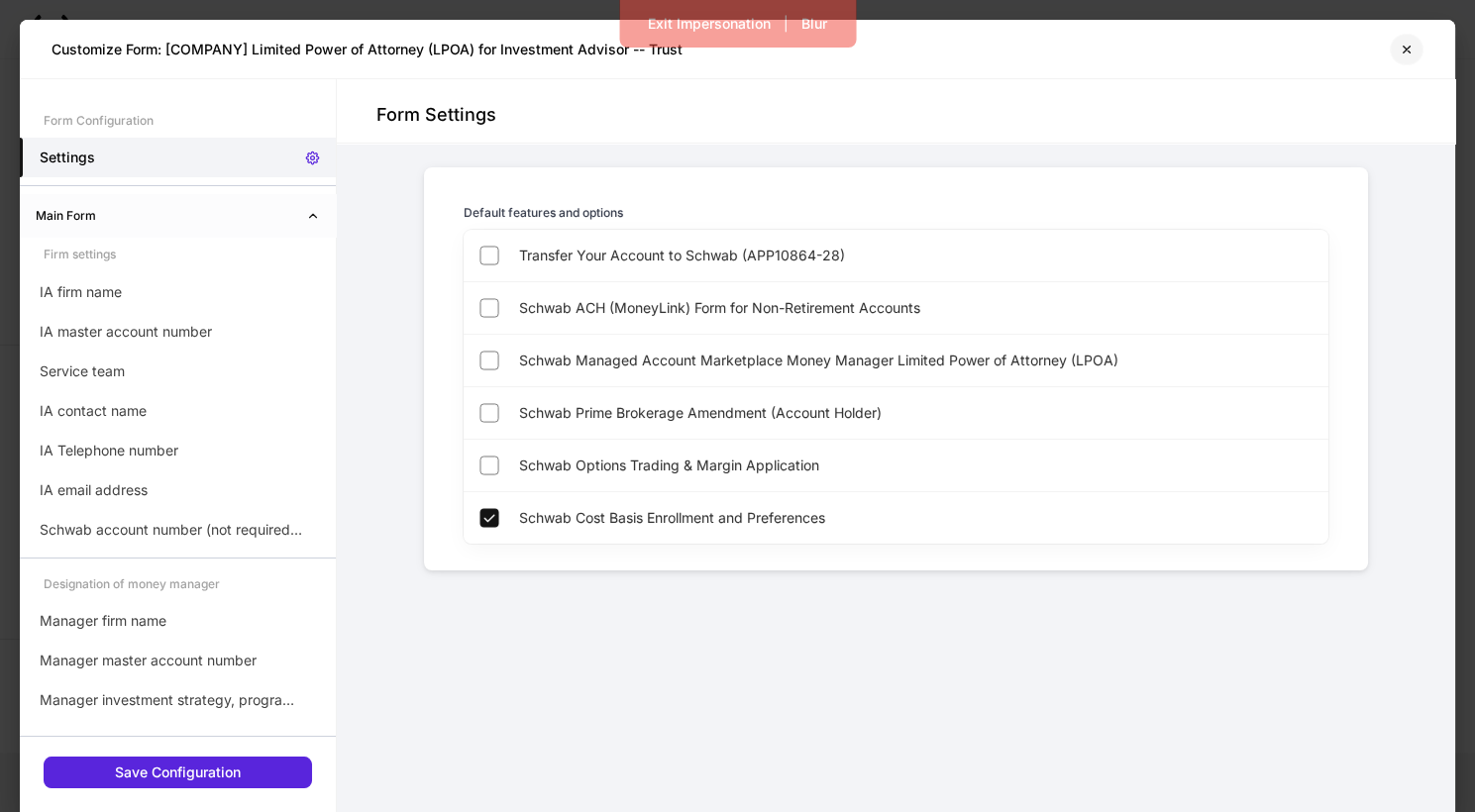 click 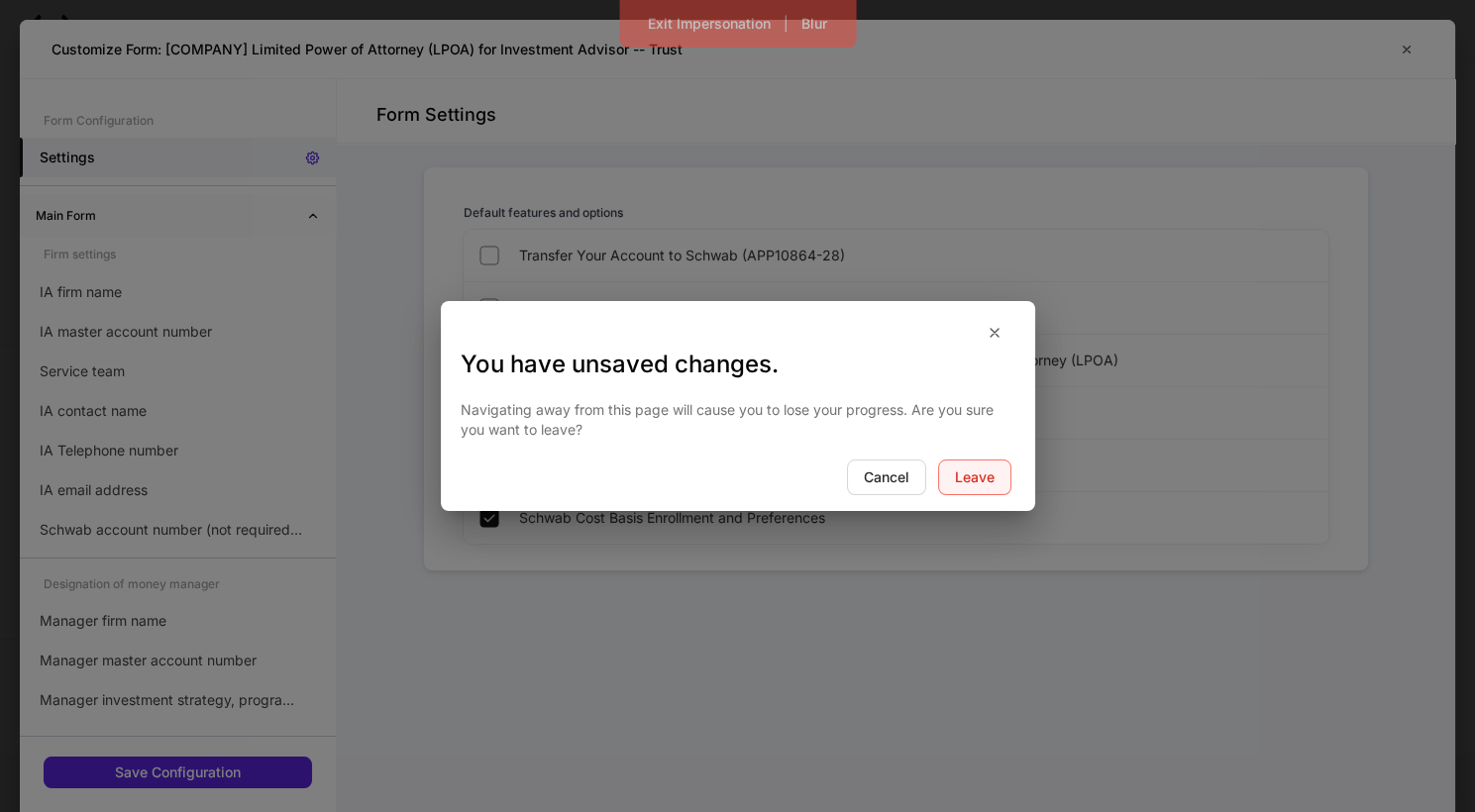 click on "Leave" at bounding box center (975, 477) 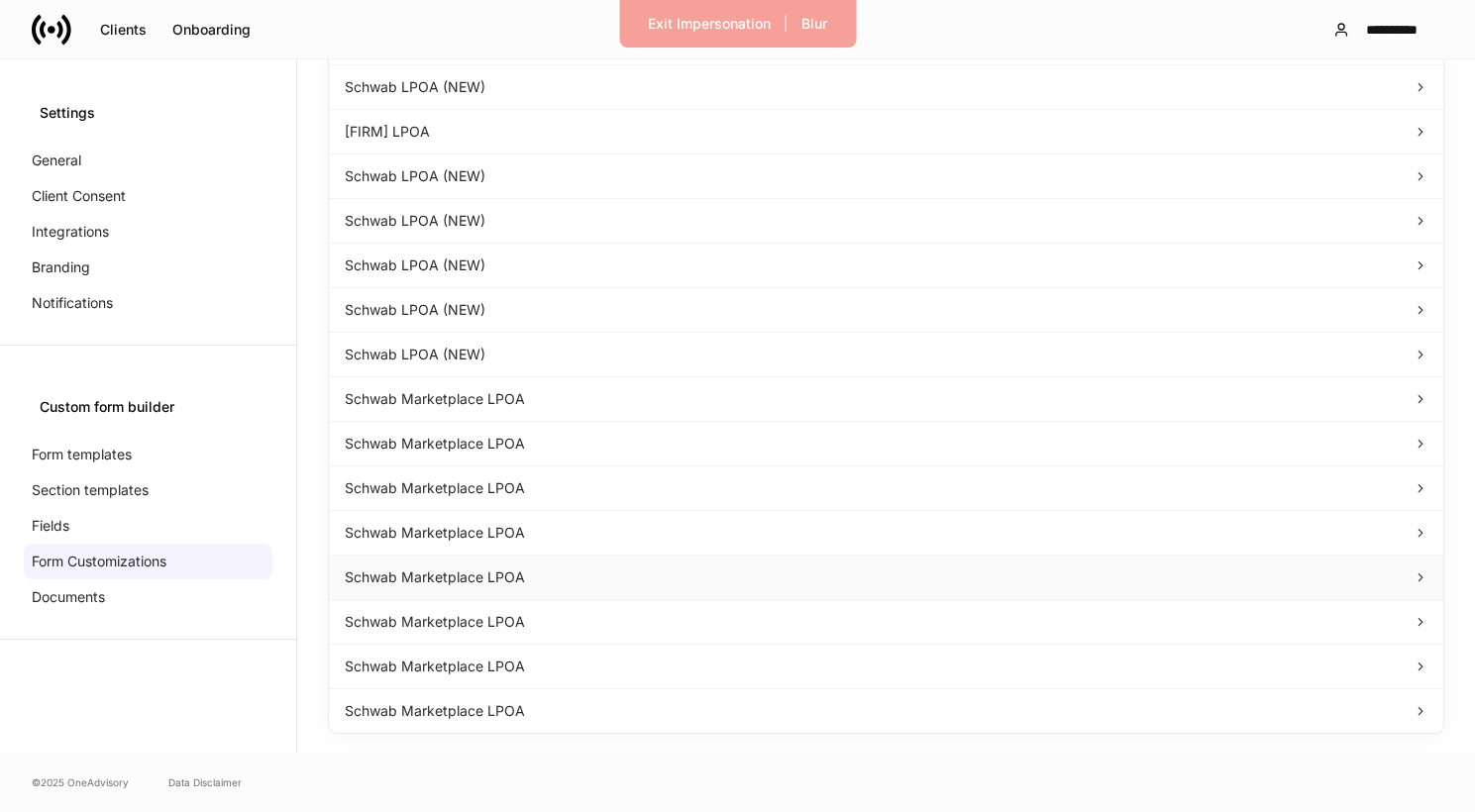 click on "Schwab Marketplace LPOA" at bounding box center [886, 577] 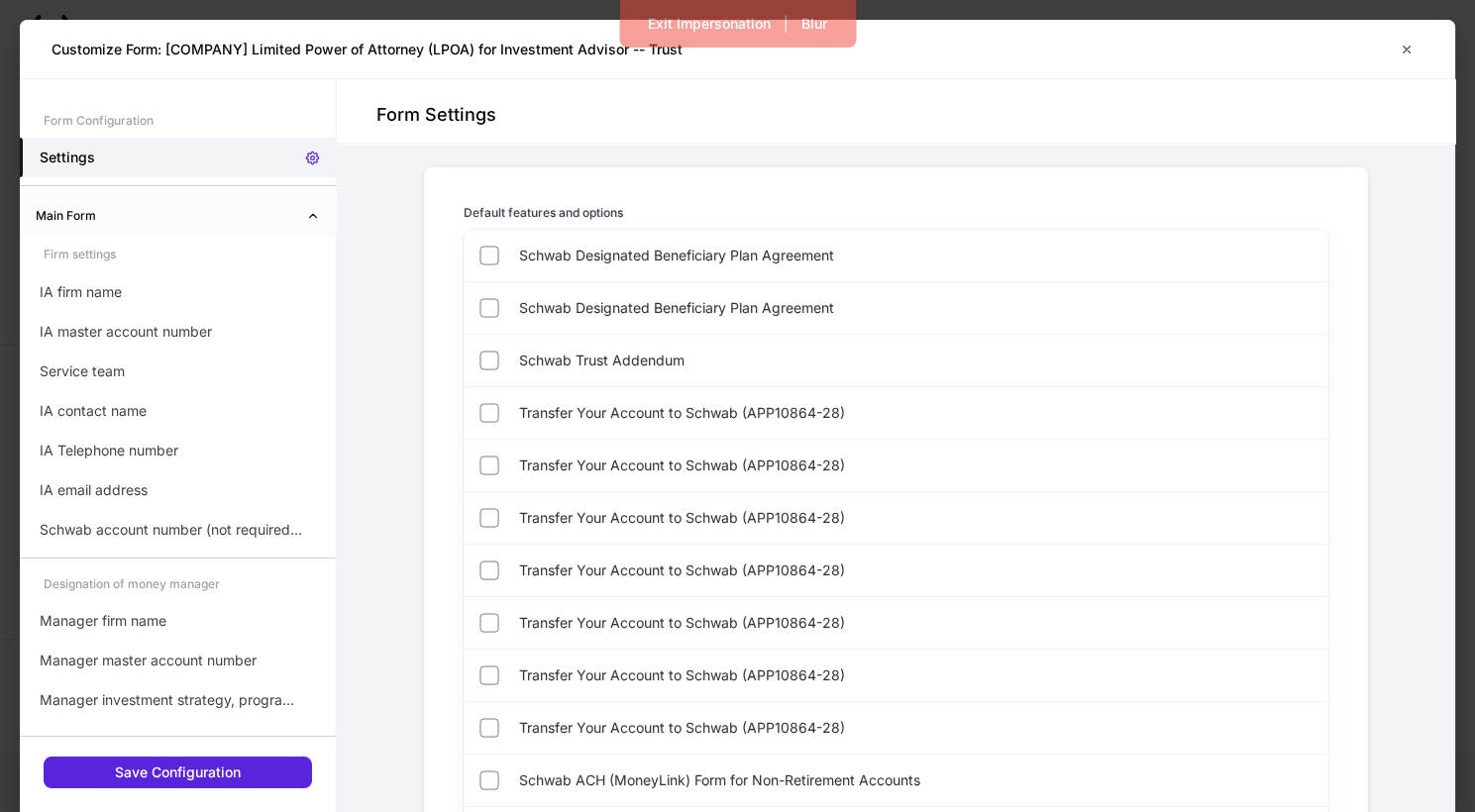 scroll, scrollTop: 4961, scrollLeft: 0, axis: vertical 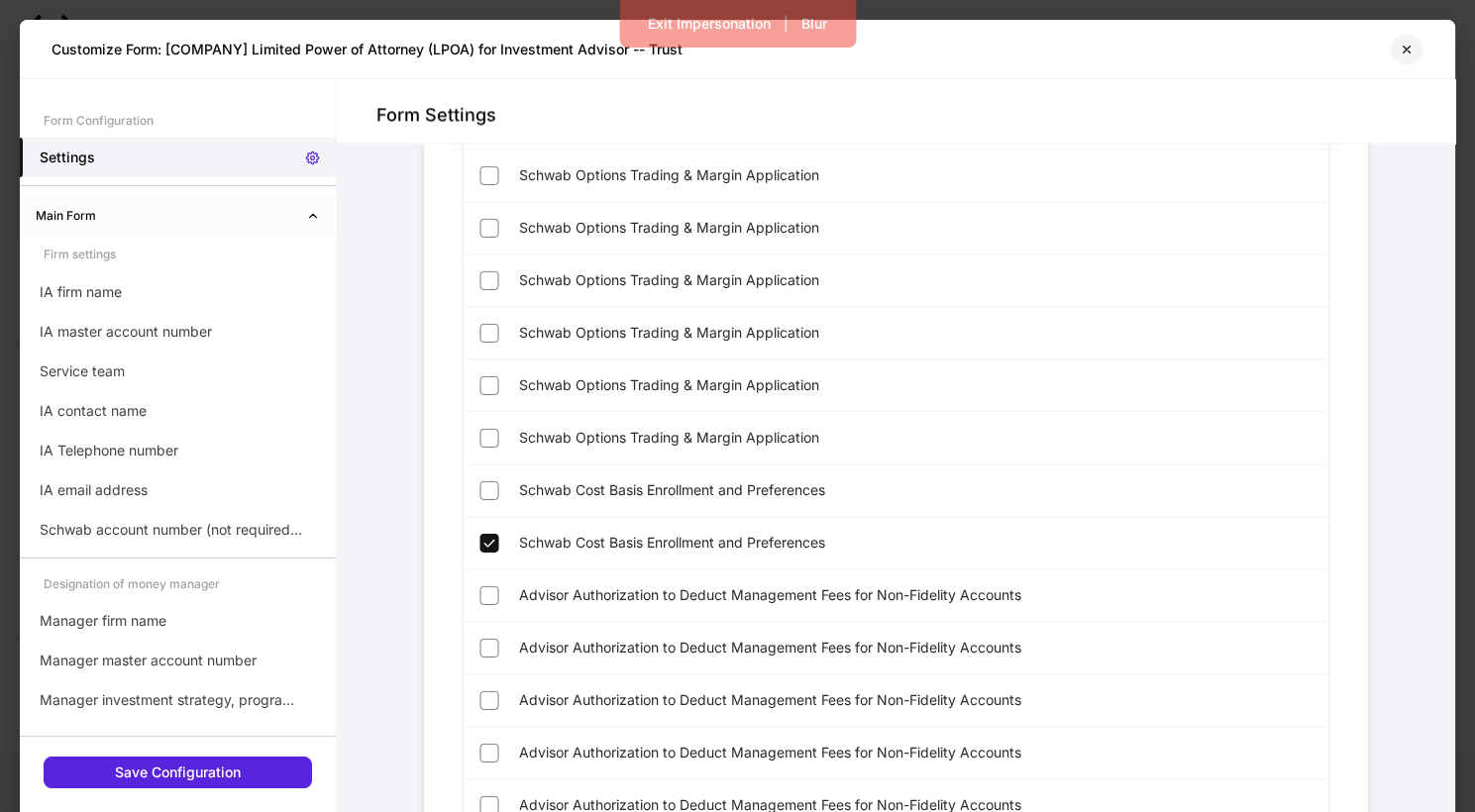 click at bounding box center [1407, 50] 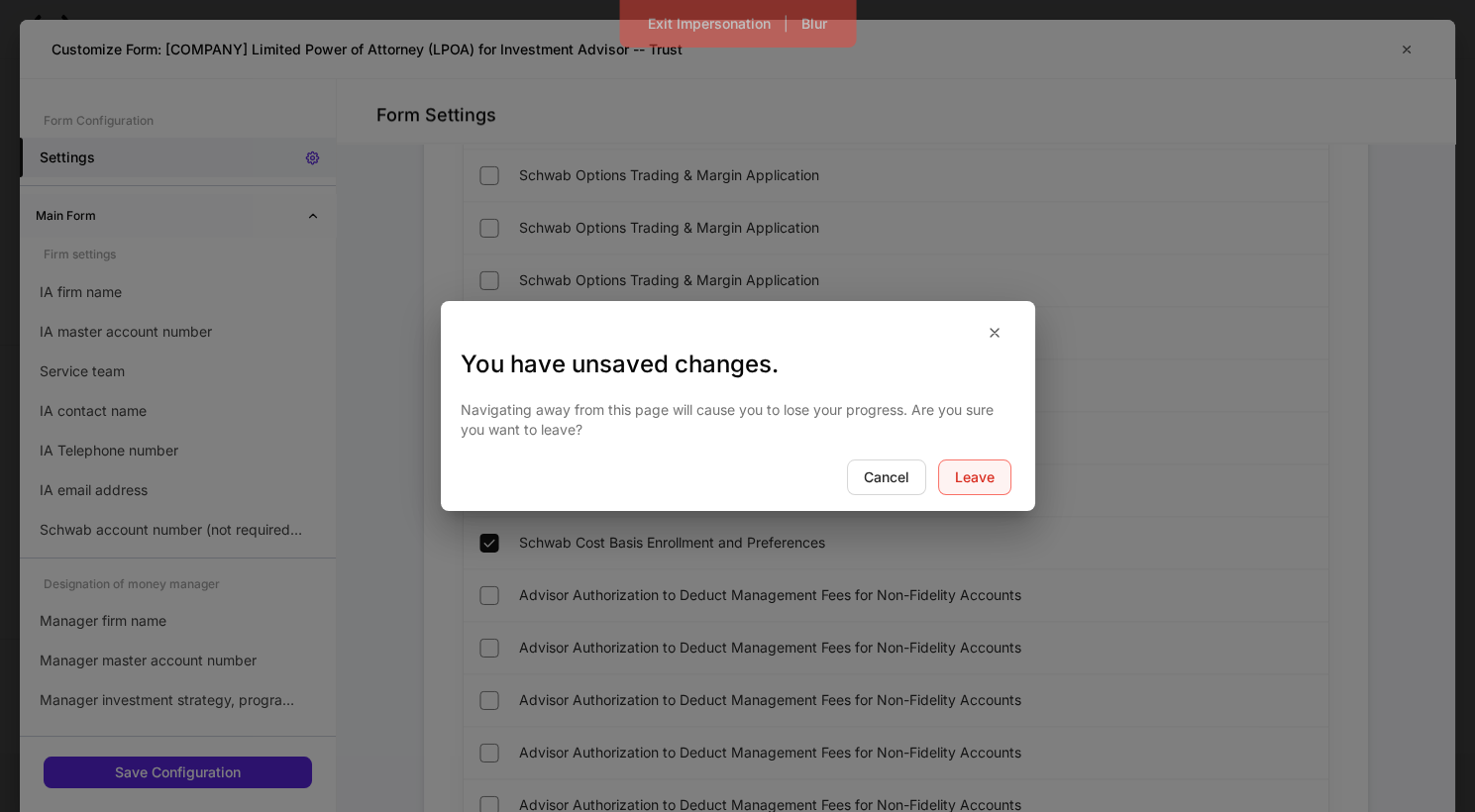 drag, startPoint x: 964, startPoint y: 475, endPoint x: 903, endPoint y: 498, distance: 65.192024 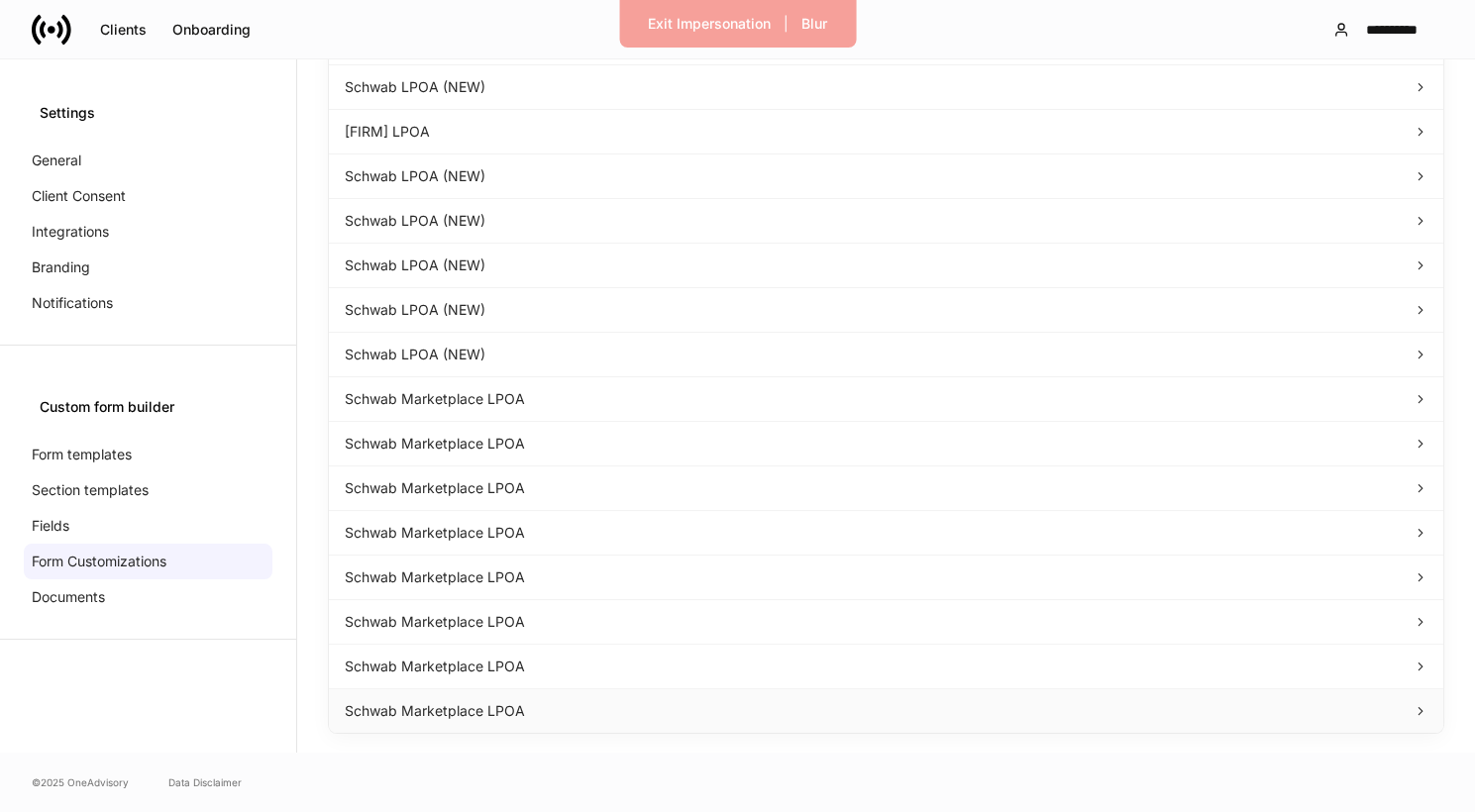 click on "Schwab Marketplace LPOA" at bounding box center [886, 711] 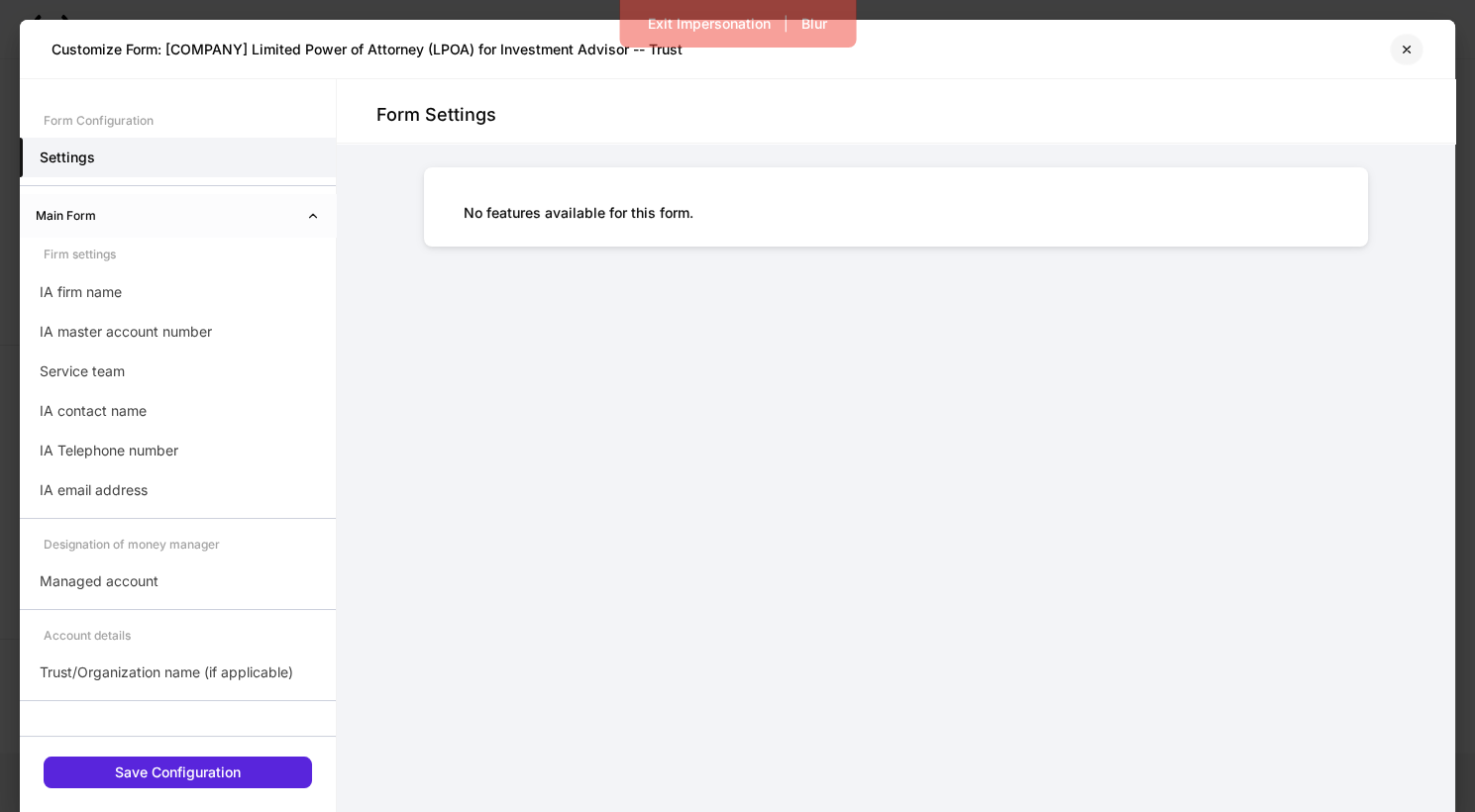 click 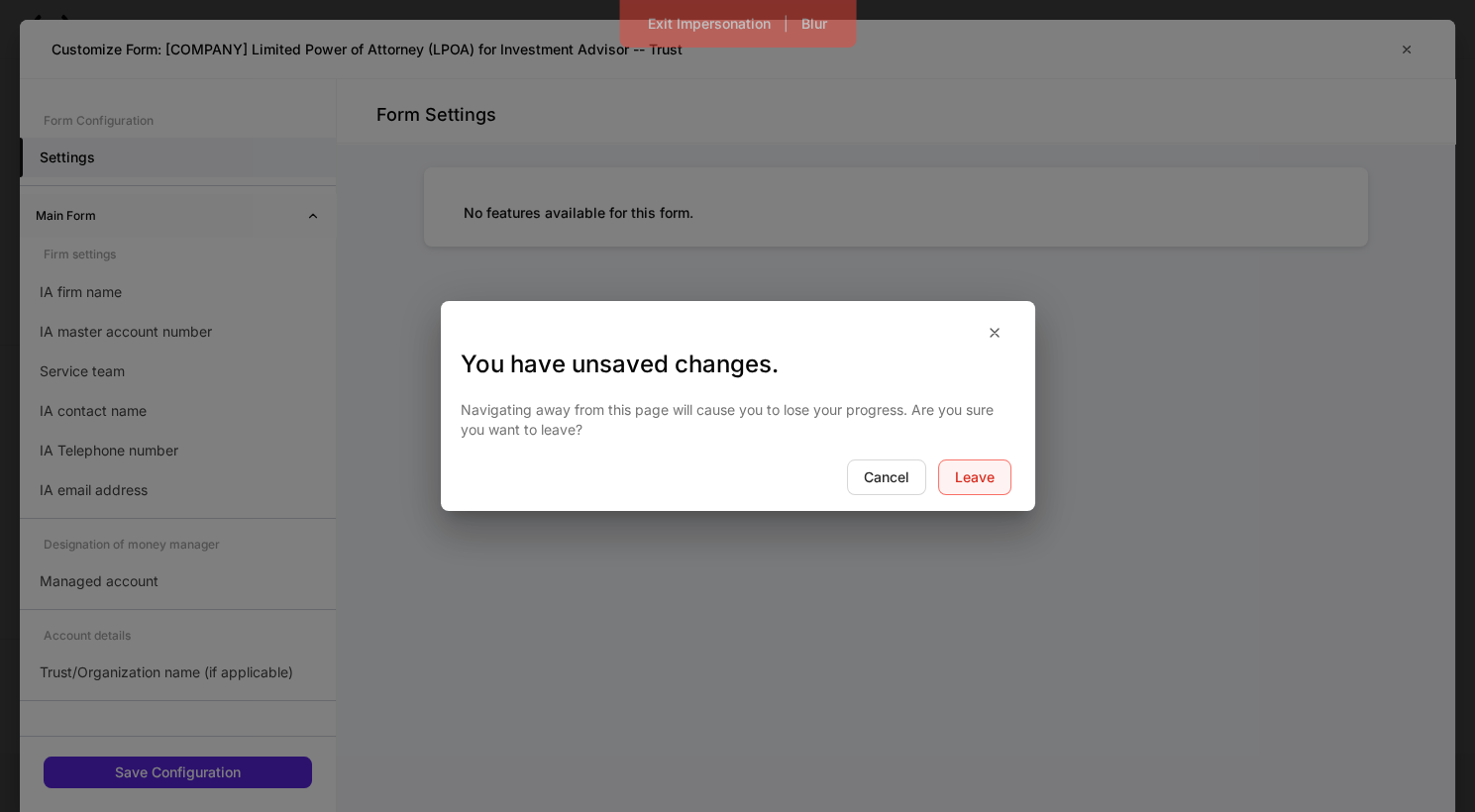 click on "Leave" at bounding box center (975, 477) 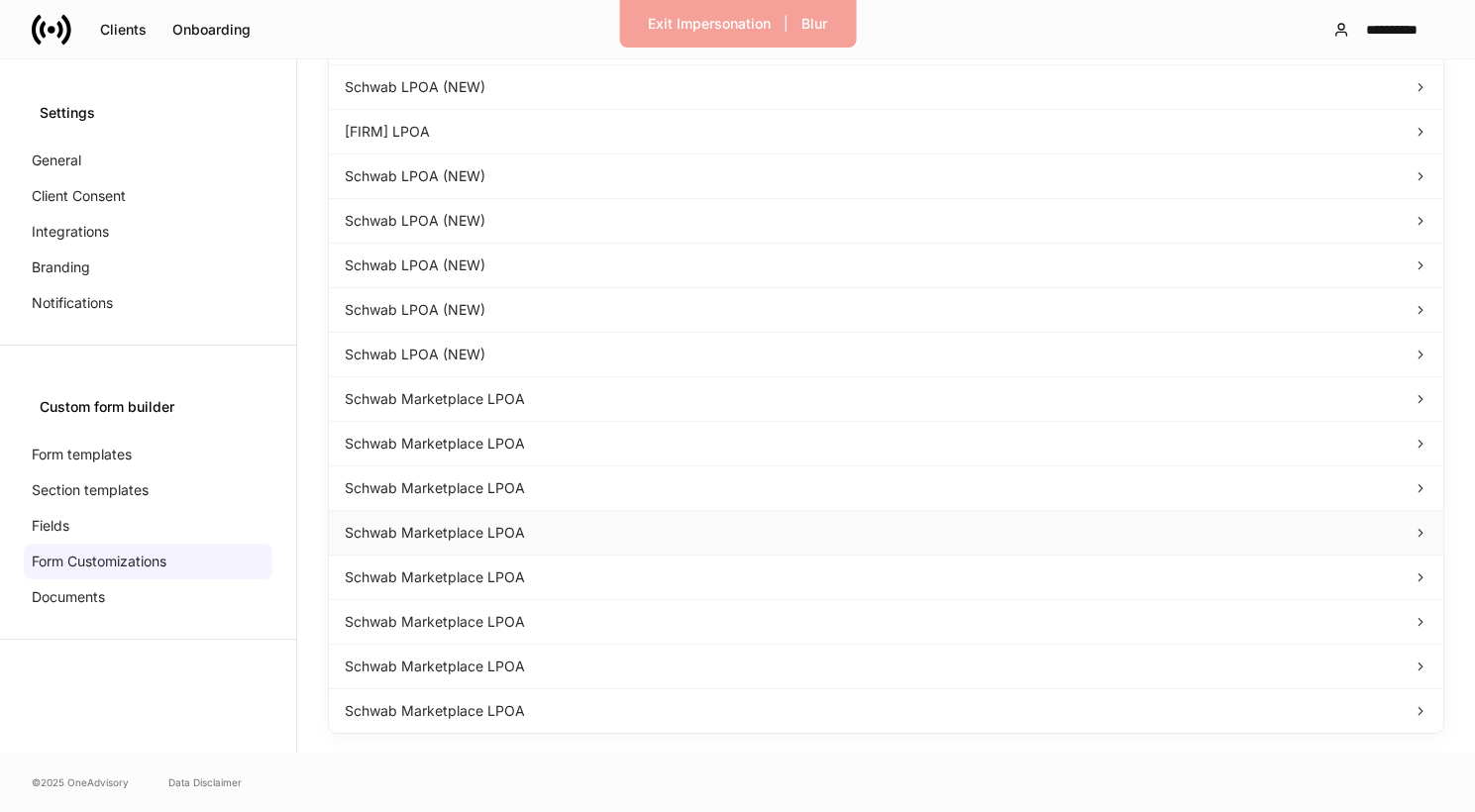 click on "Schwab Marketplace LPOA" at bounding box center (886, 533) 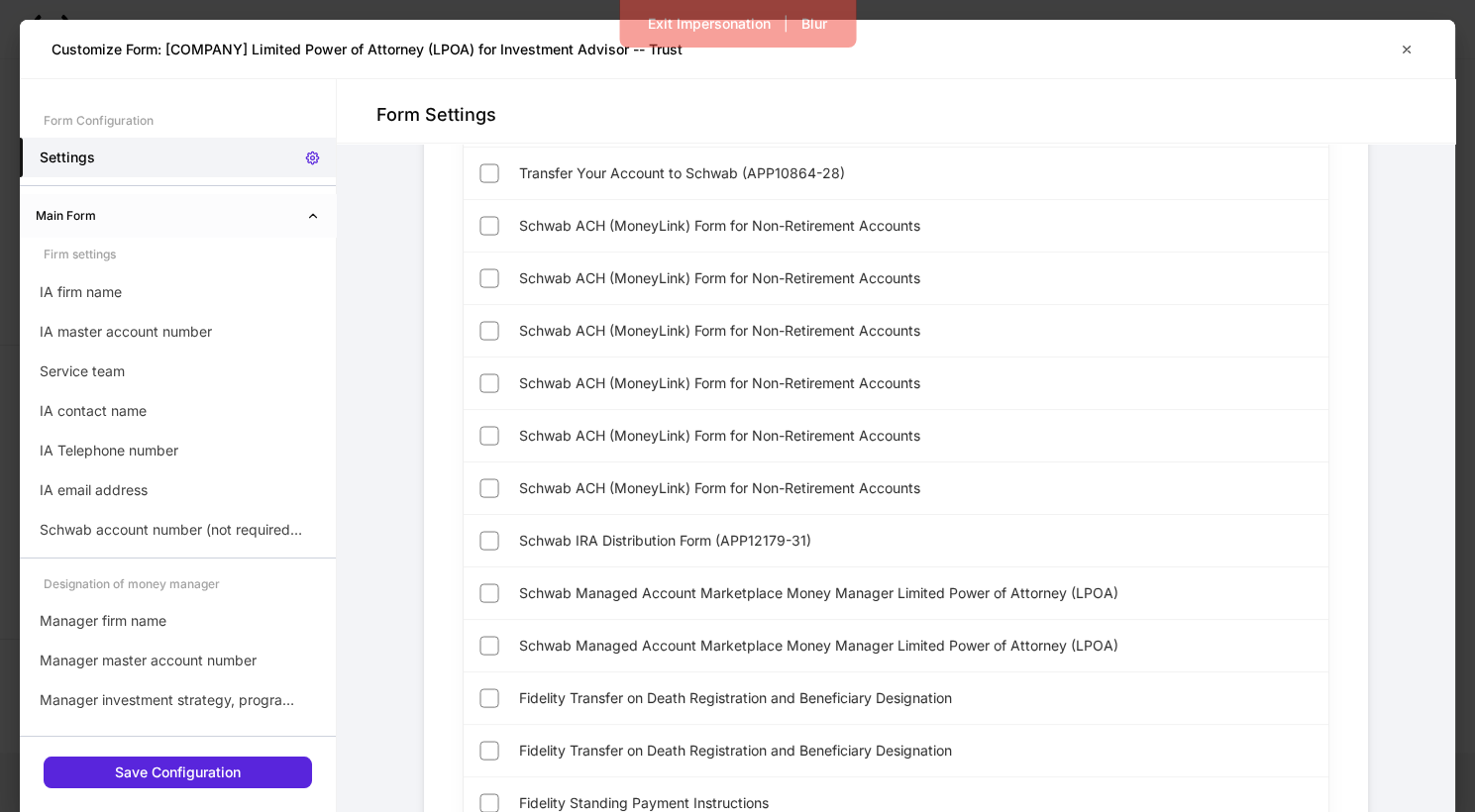 scroll, scrollTop: 4961, scrollLeft: 0, axis: vertical 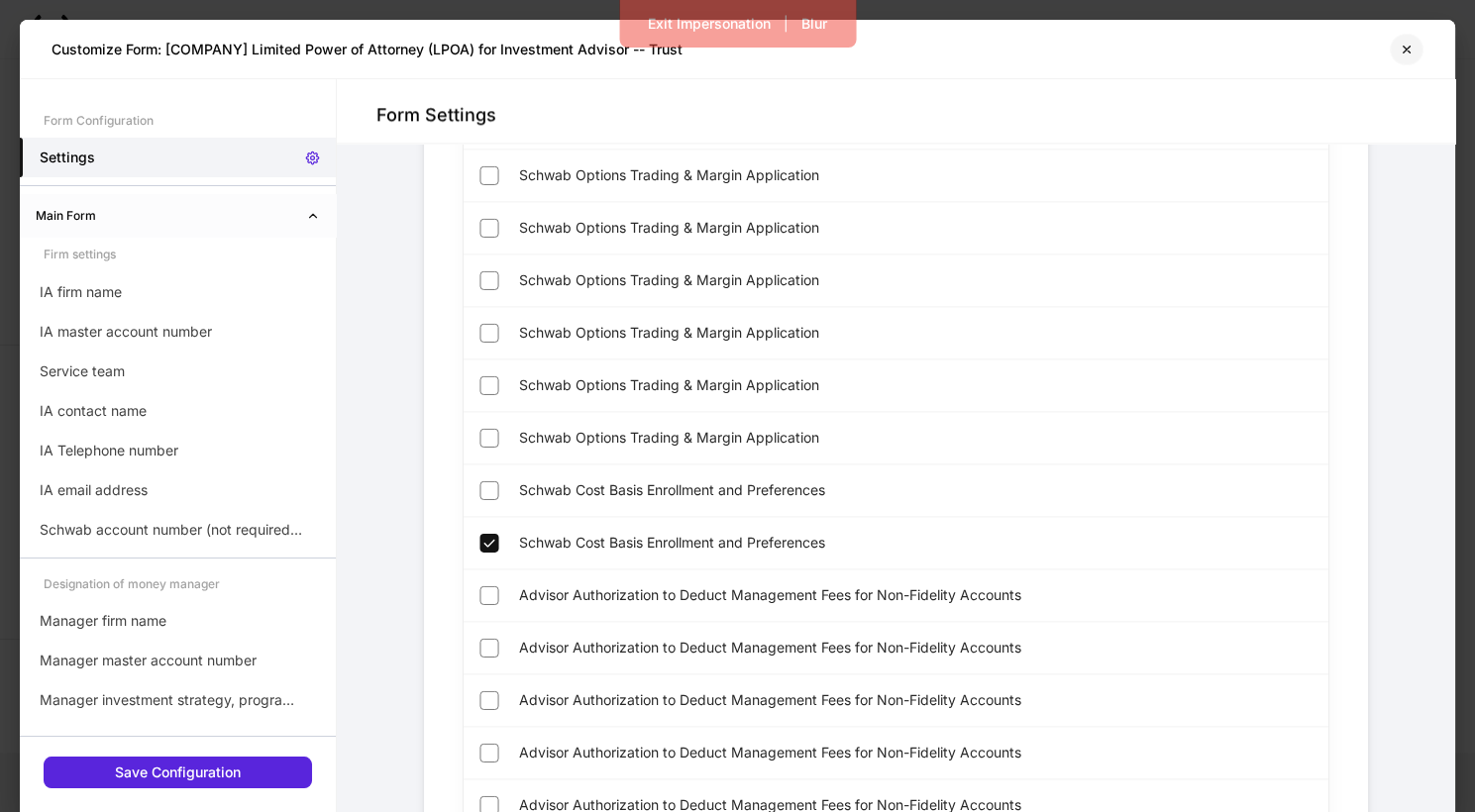 click at bounding box center (1407, 50) 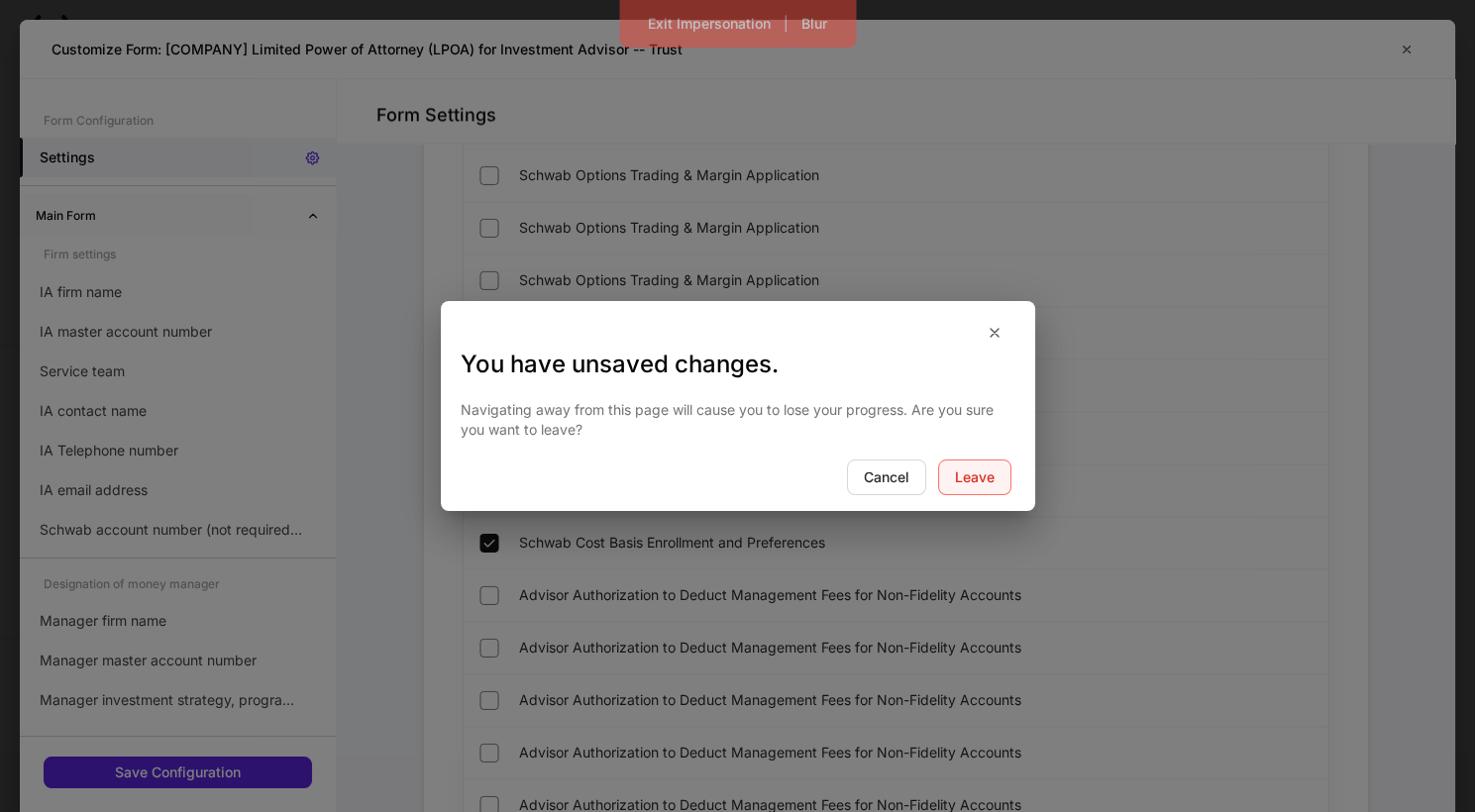 click on "Leave" at bounding box center [975, 477] 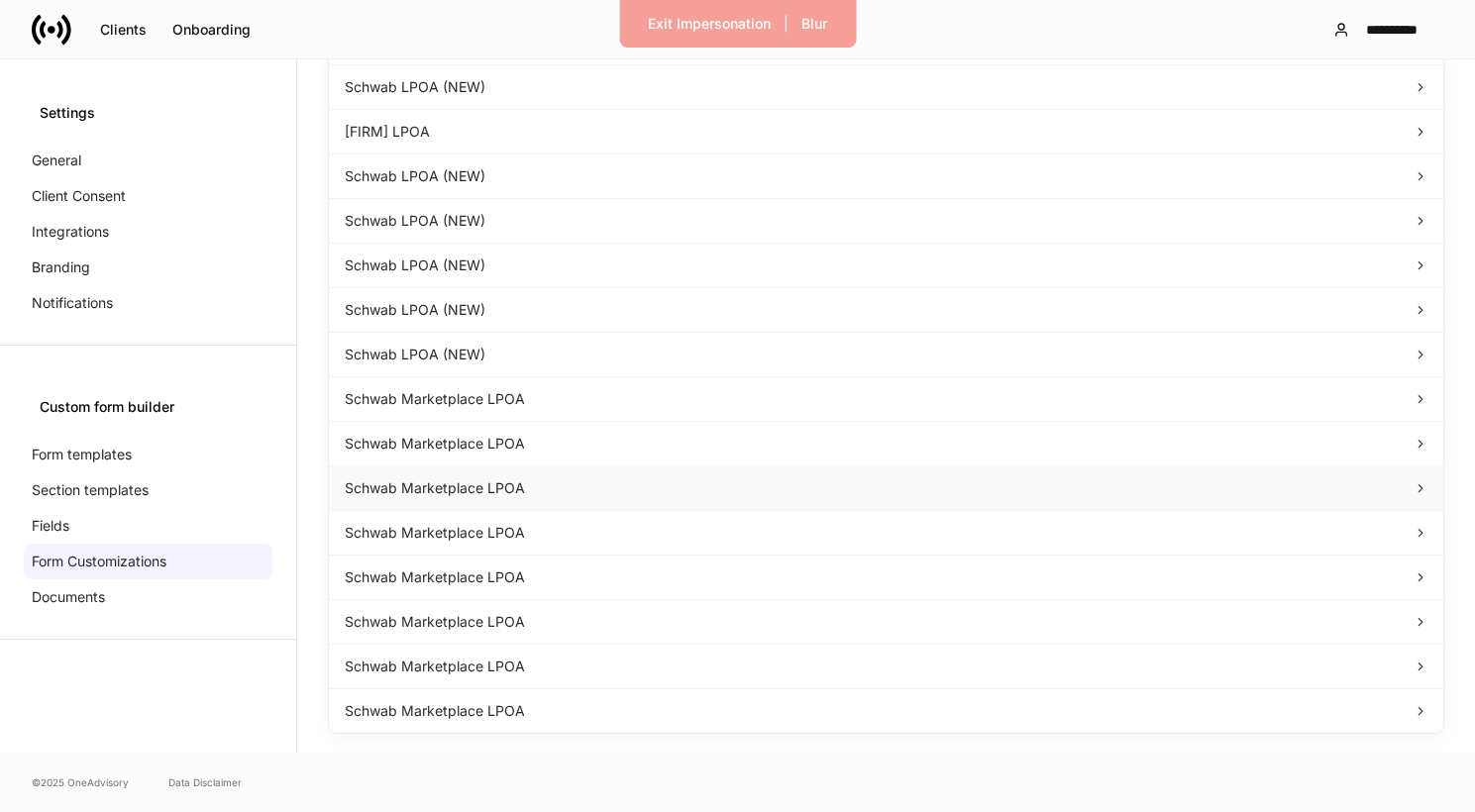 click on "Schwab Marketplace LPOA" at bounding box center [886, 488] 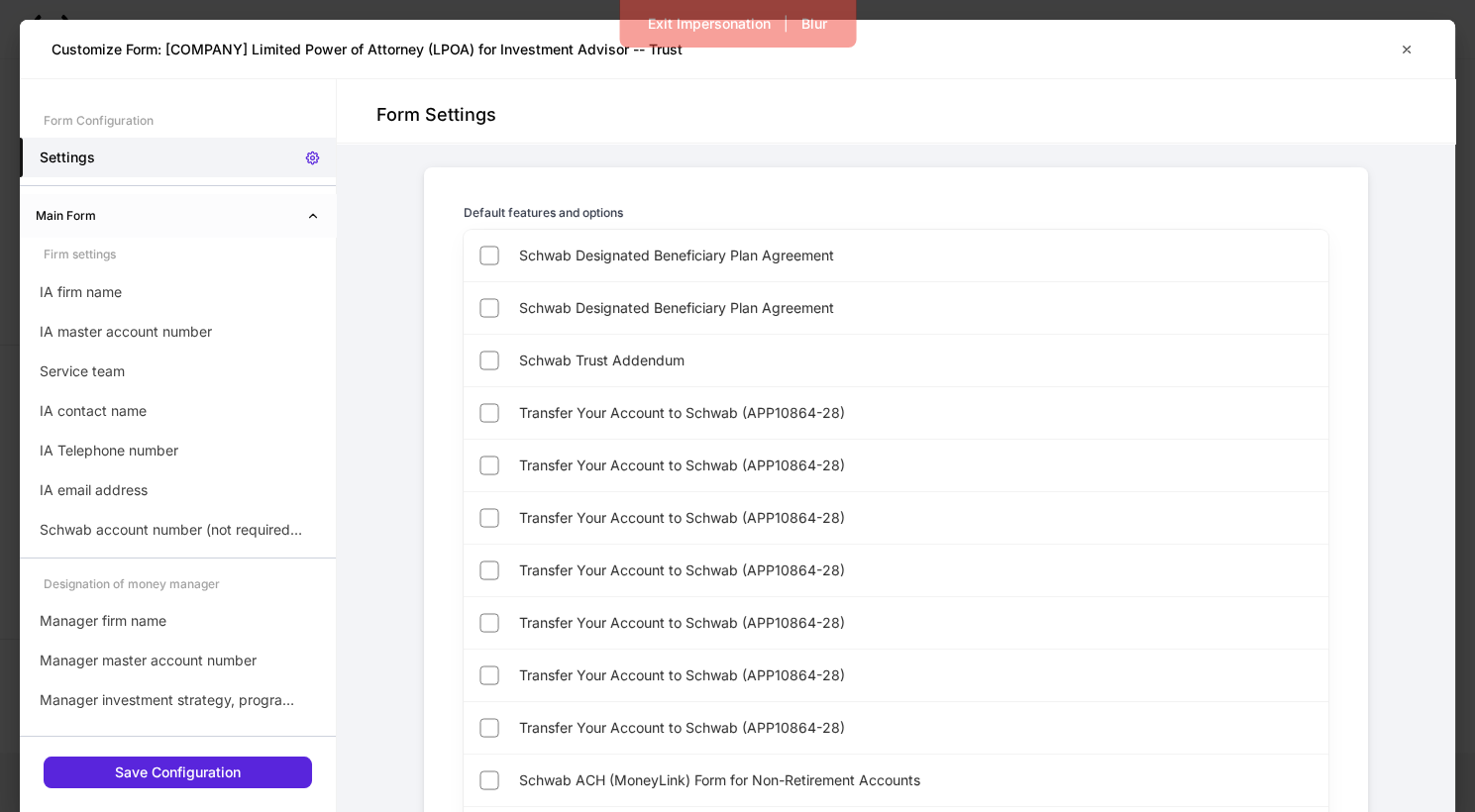 scroll, scrollTop: 4961, scrollLeft: 0, axis: vertical 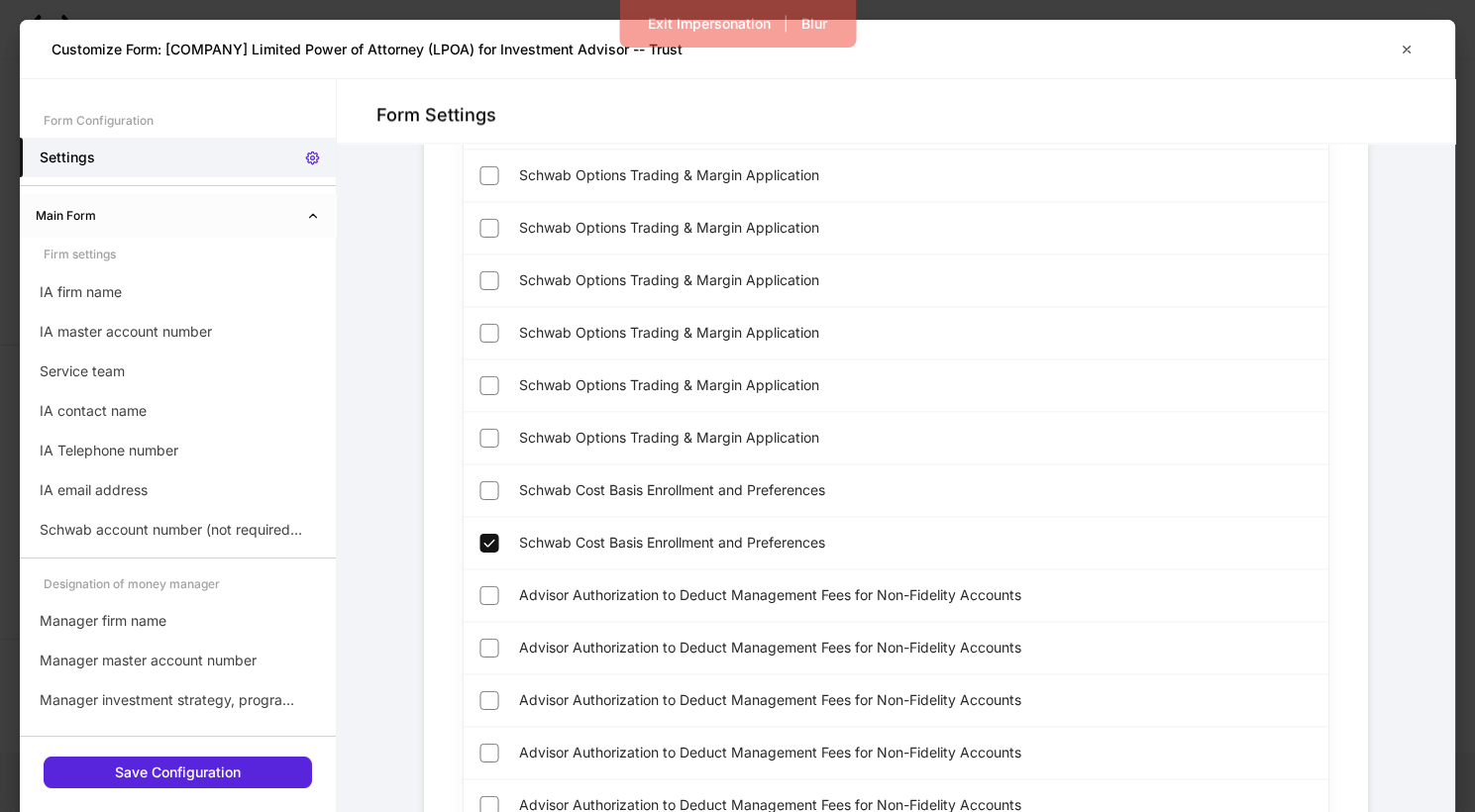 click on "Customize Form: [COMPANY] Limited Power of Attorney (LPOA) for Investment Advisor -- Trust" at bounding box center (737, 49) 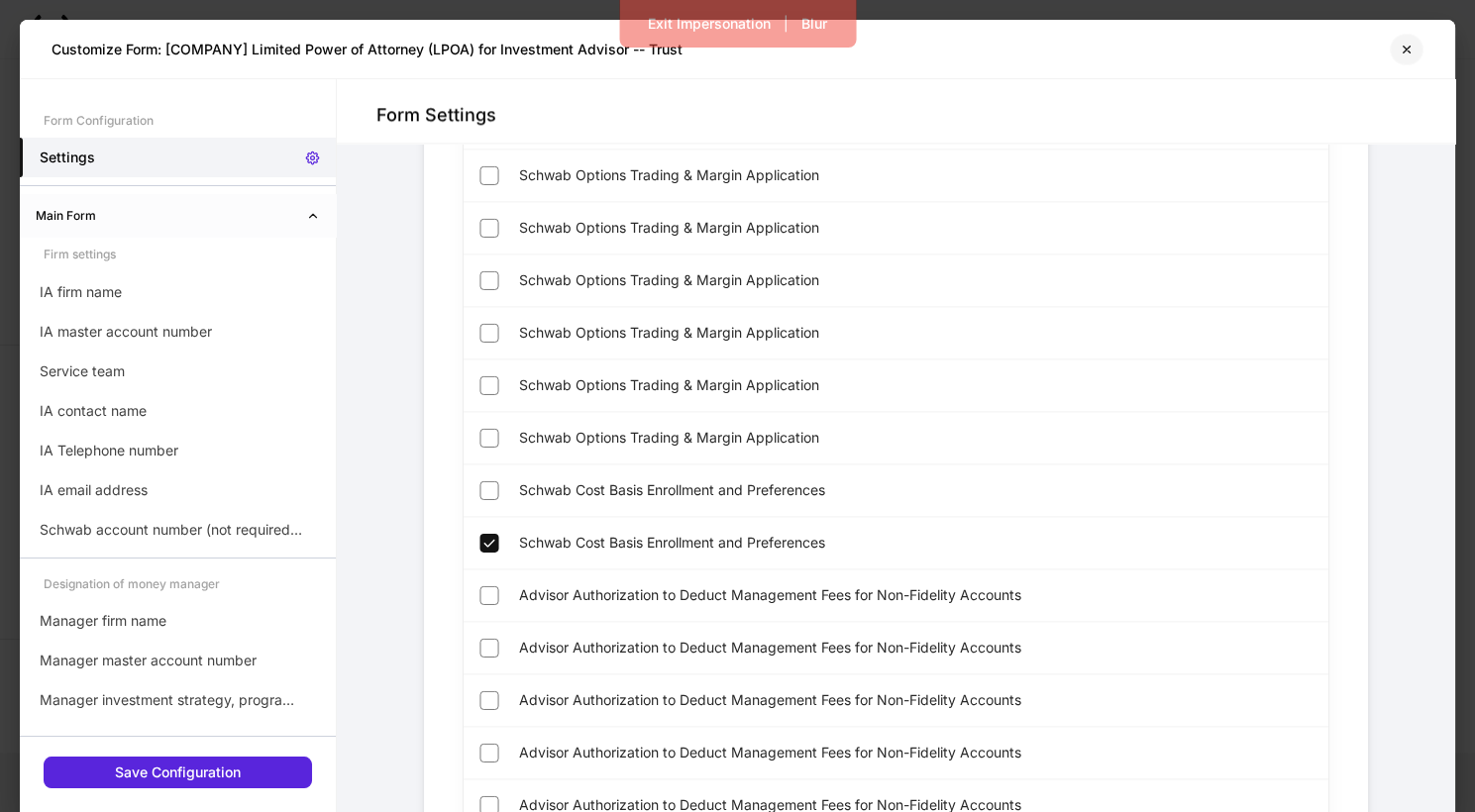 click 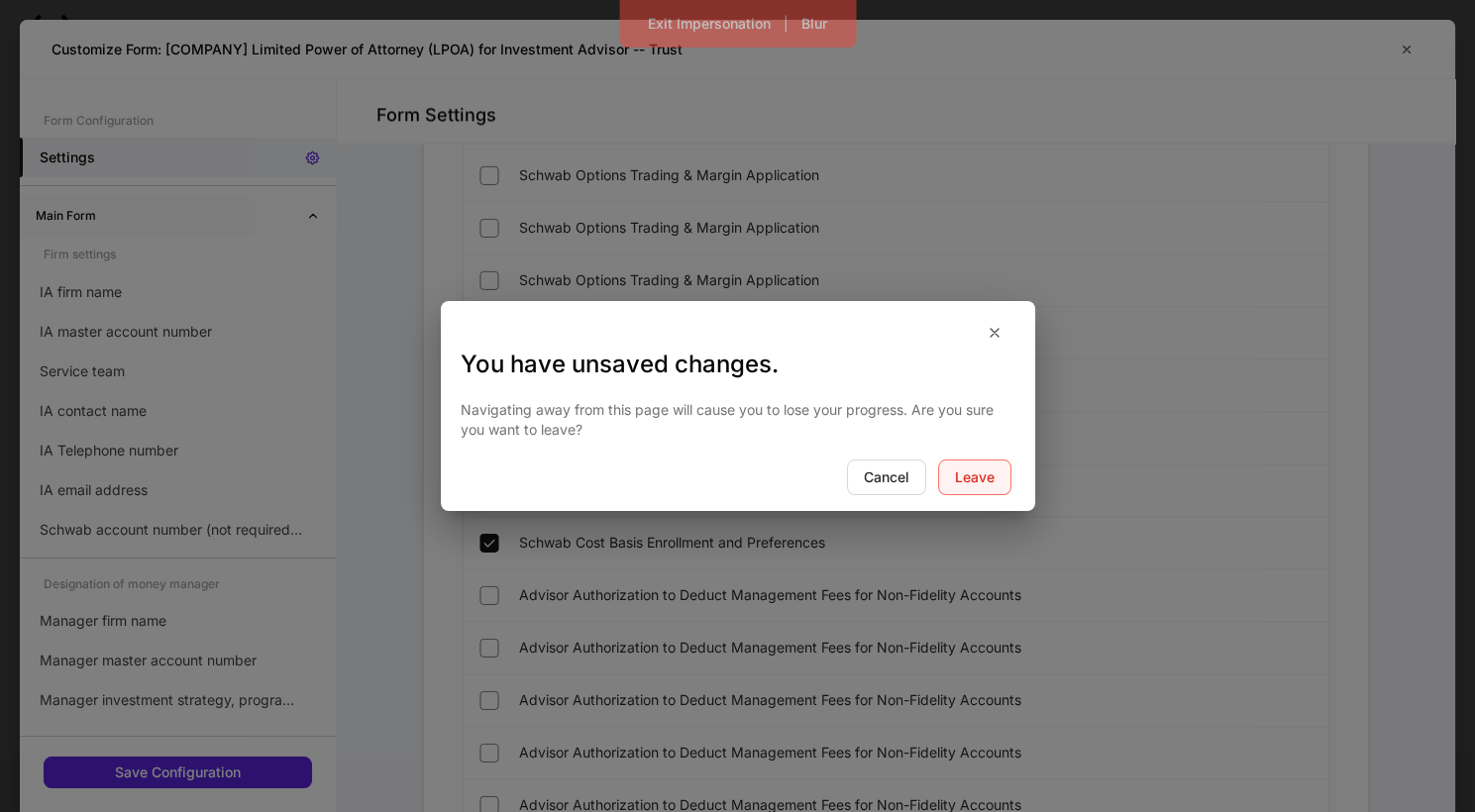 click on "Leave" at bounding box center (975, 477) 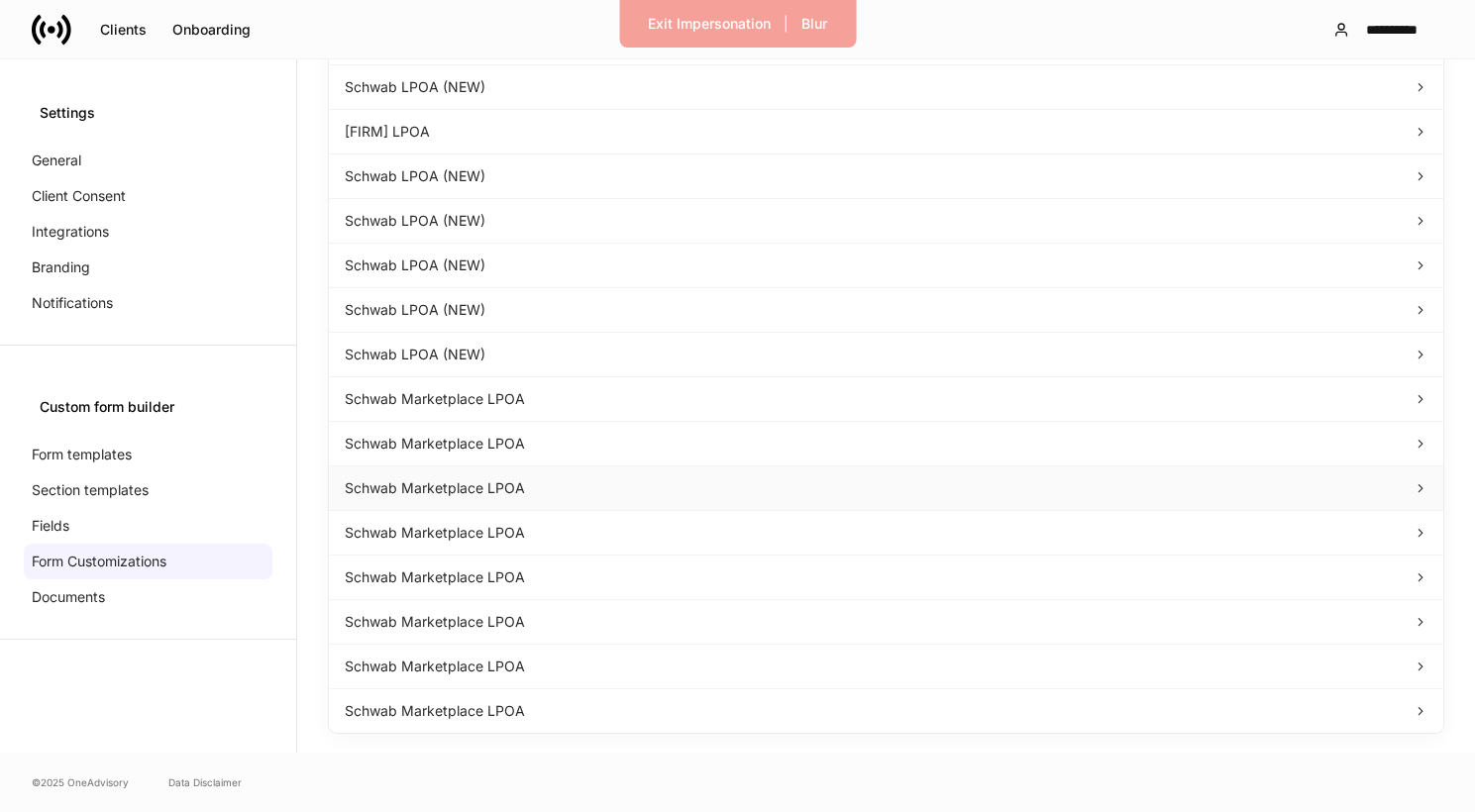 click on "Schwab Marketplace LPOA" at bounding box center [886, 488] 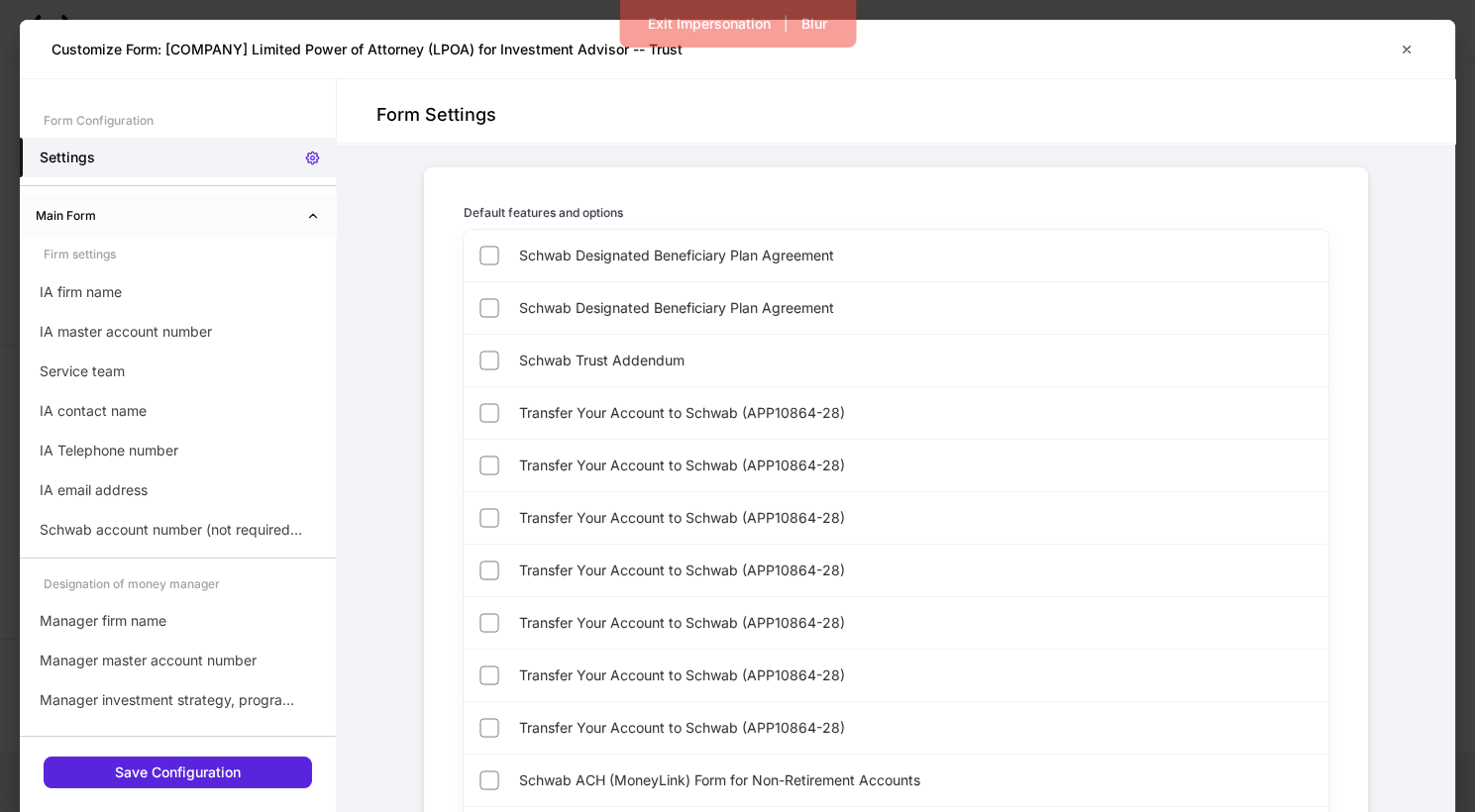 scroll, scrollTop: 4961, scrollLeft: 0, axis: vertical 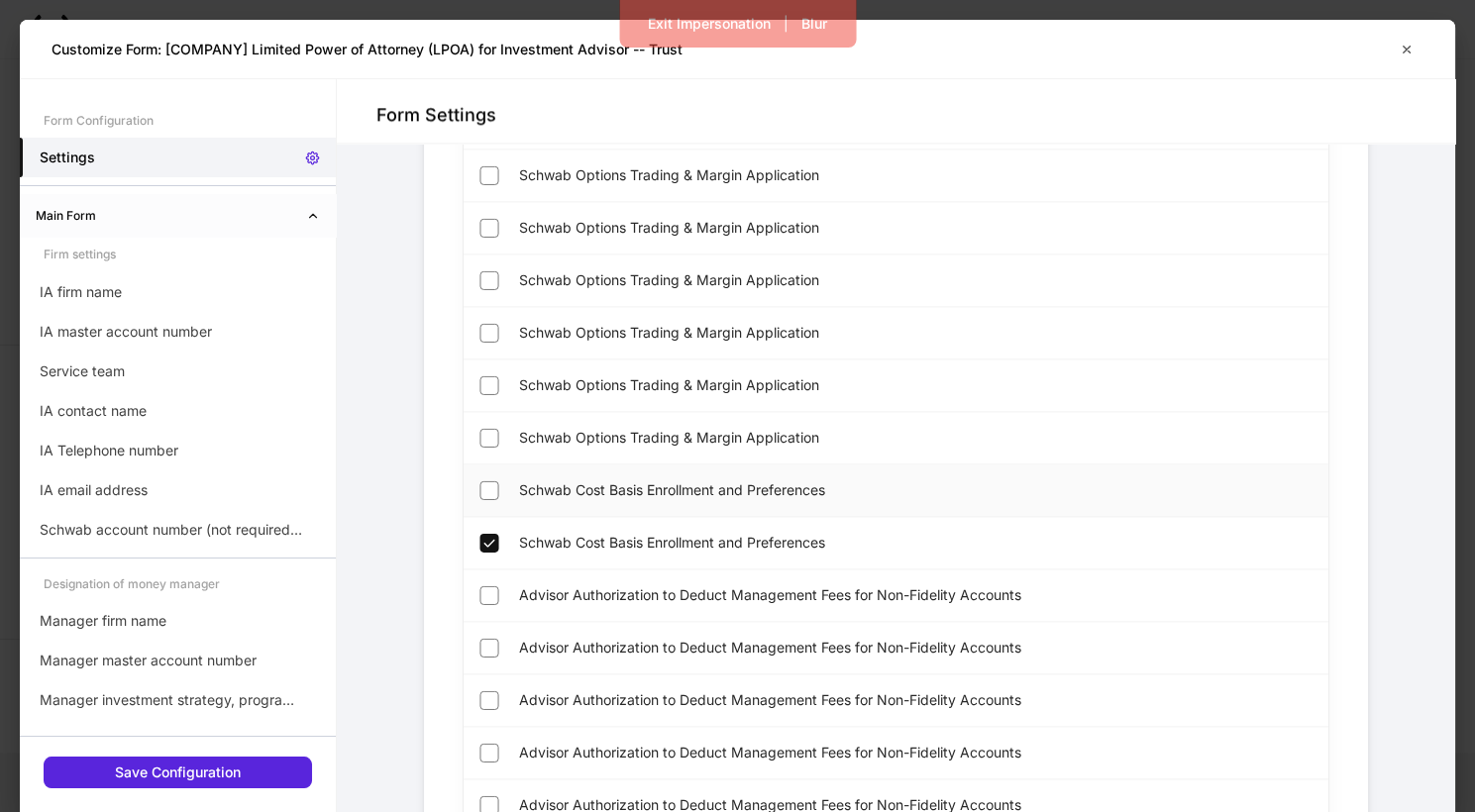 click on "Schwab Cost Basis Enrollment and Preferences" at bounding box center [793, 490] 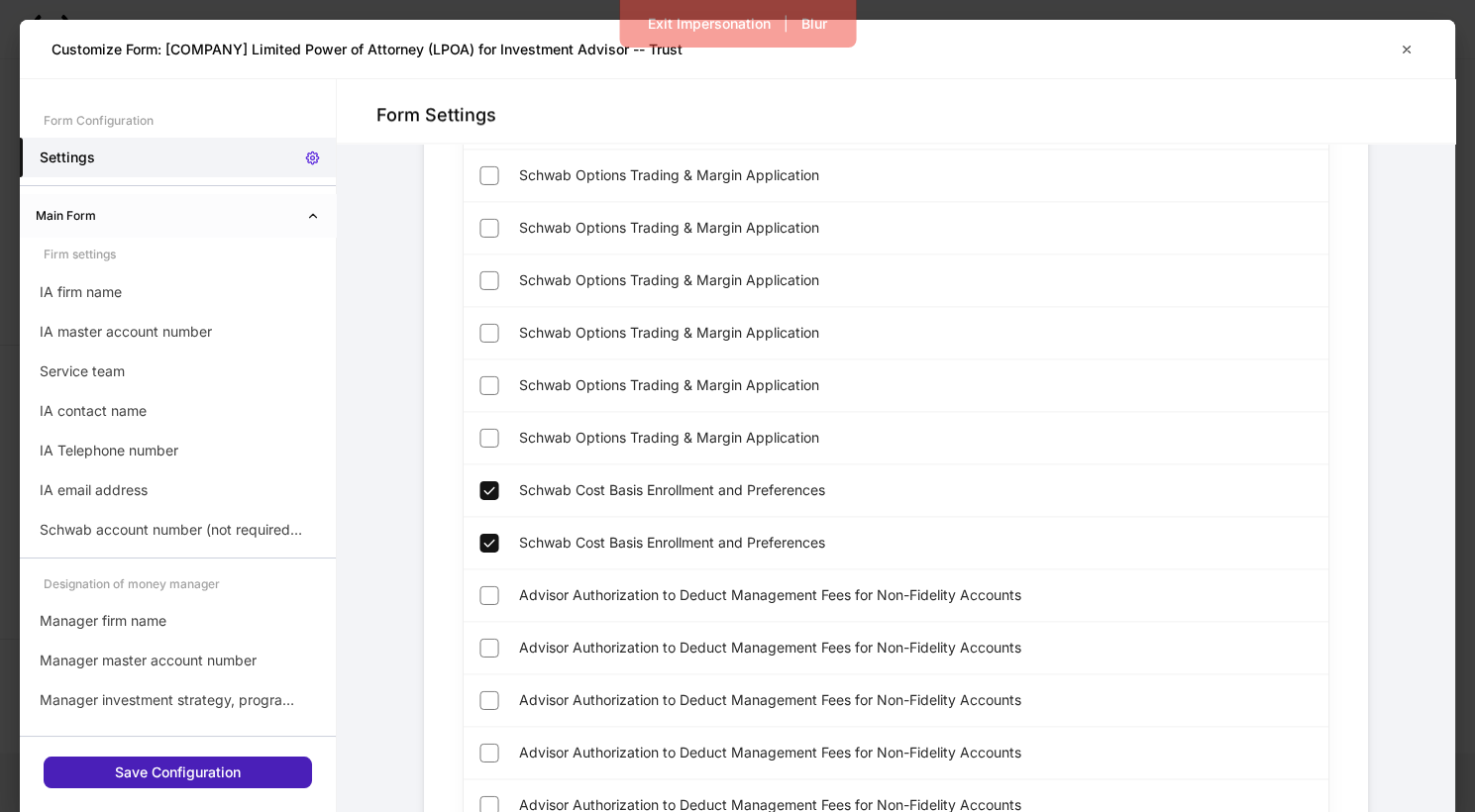 click on "Save Configuration" at bounding box center (177, 772) 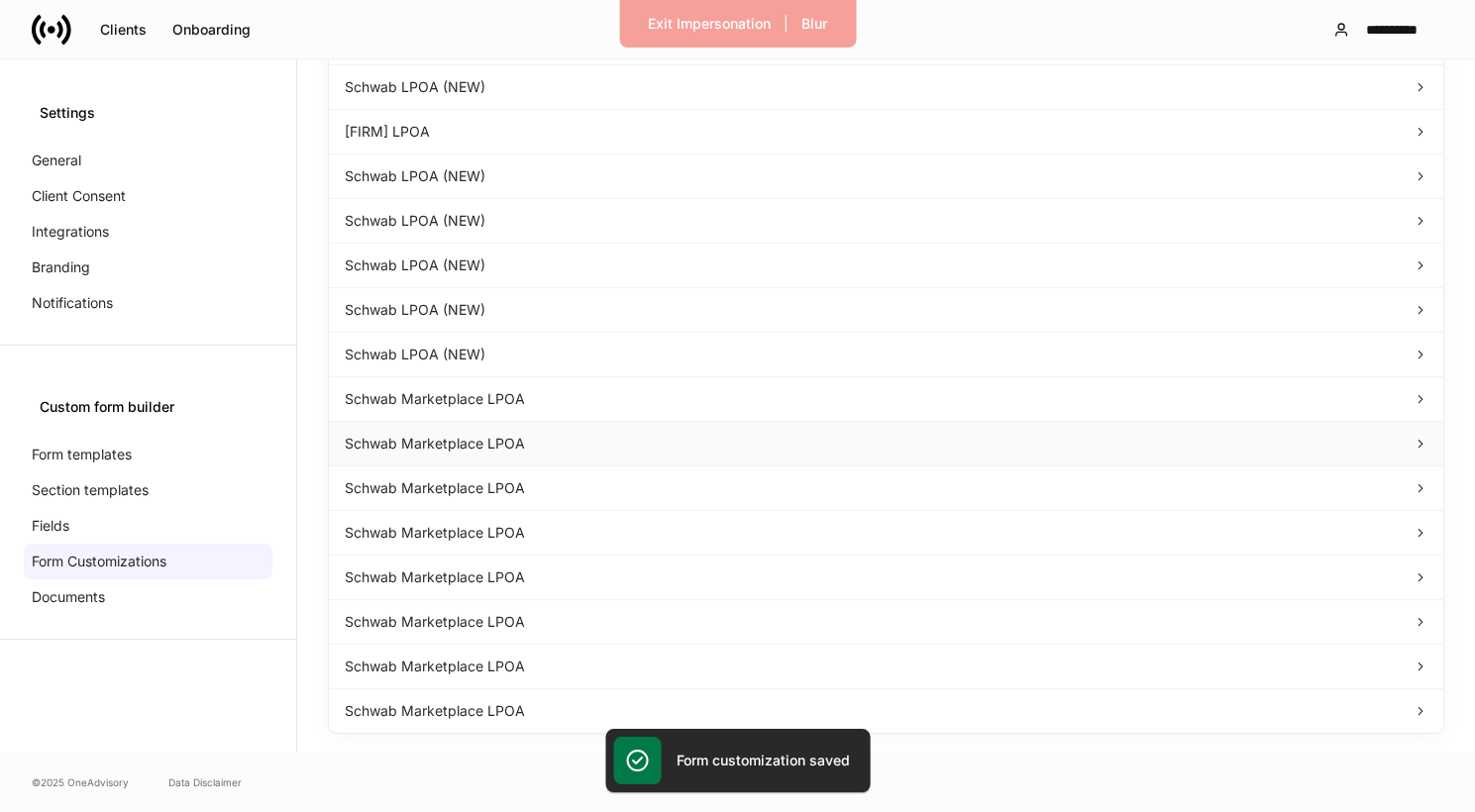 click on "Schwab Marketplace LPOA" at bounding box center [886, 444] 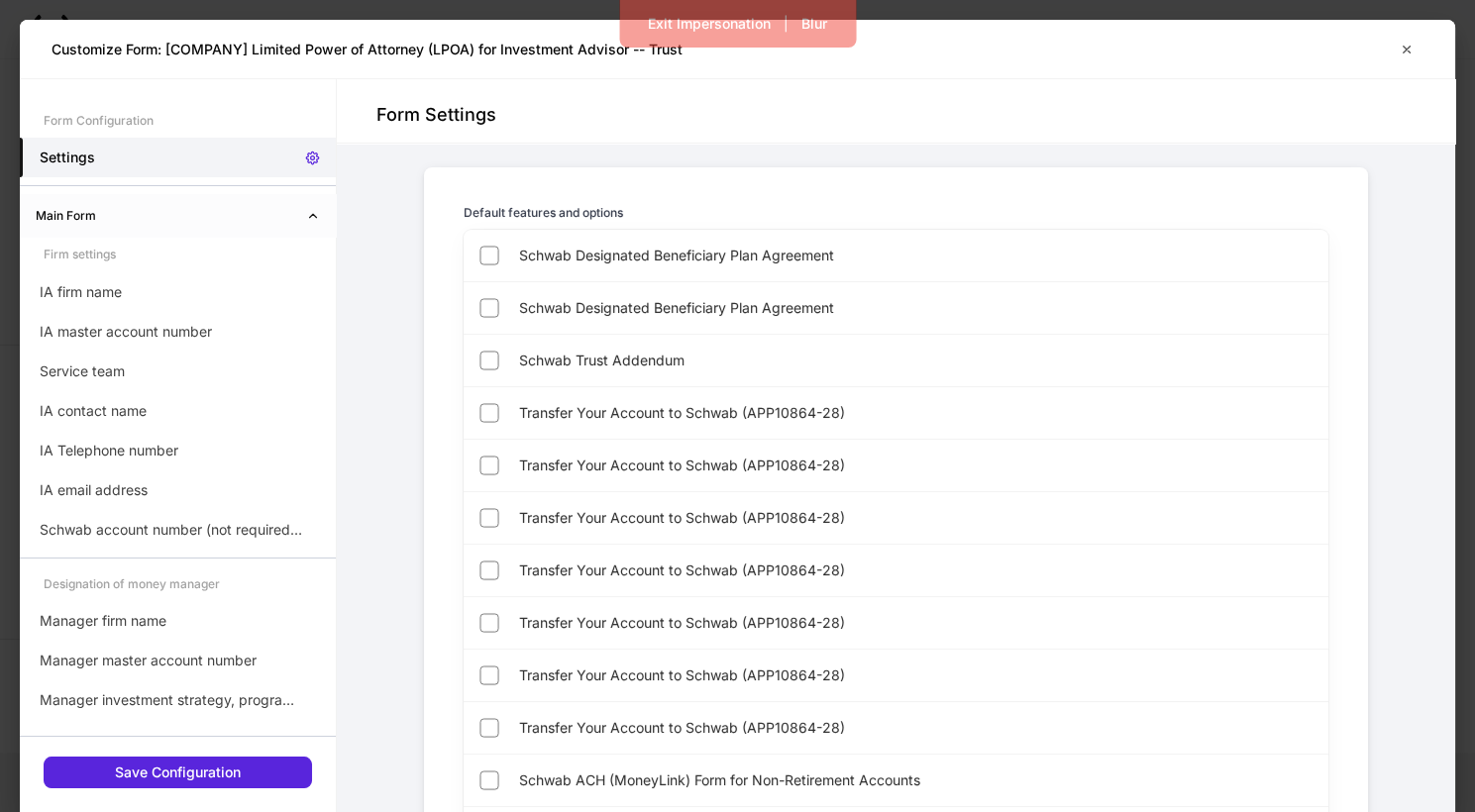 scroll, scrollTop: 4961, scrollLeft: 0, axis: vertical 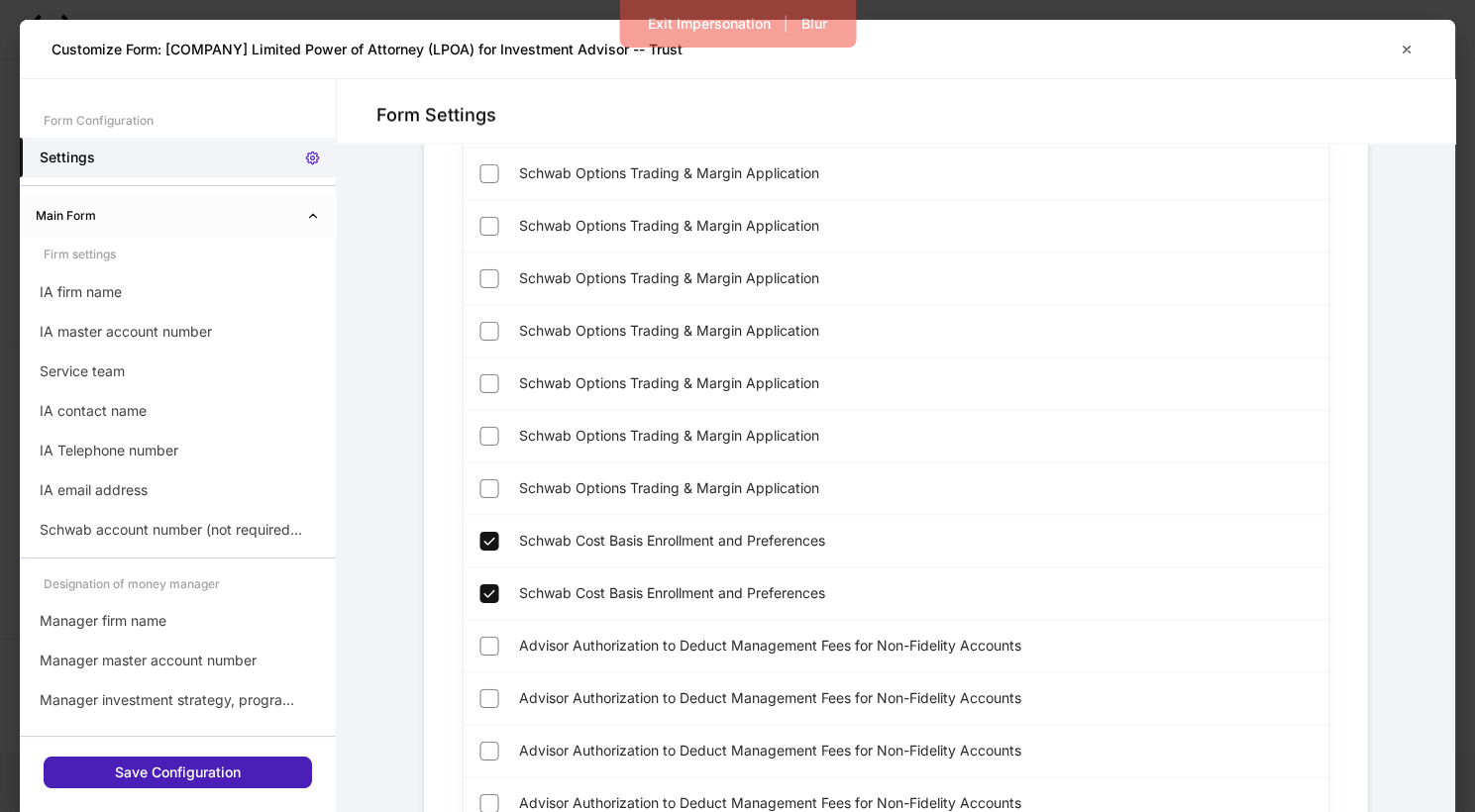 click on "Save Configuration" at bounding box center [177, 772] 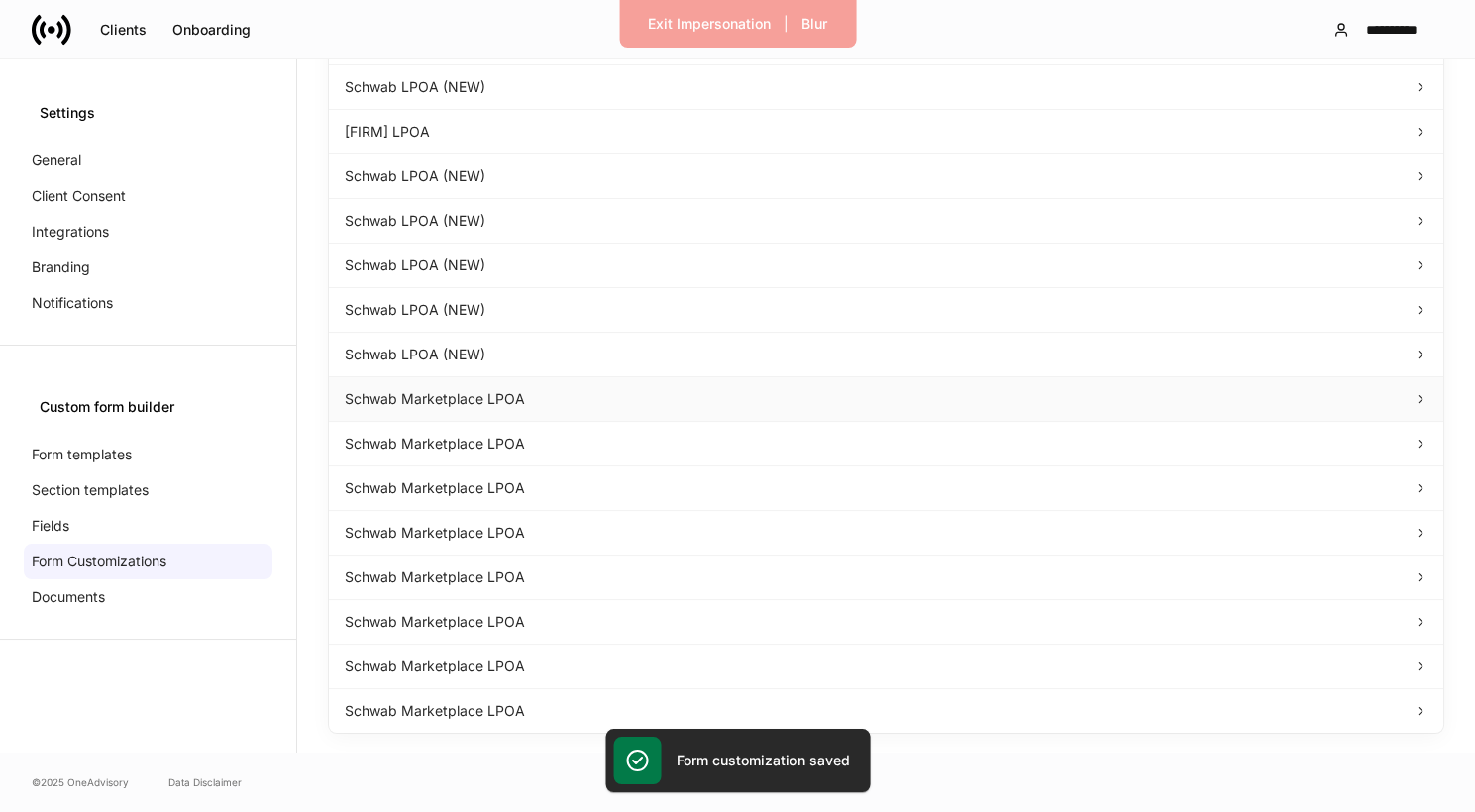 click on "Schwab Marketplace LPOA" at bounding box center (886, 399) 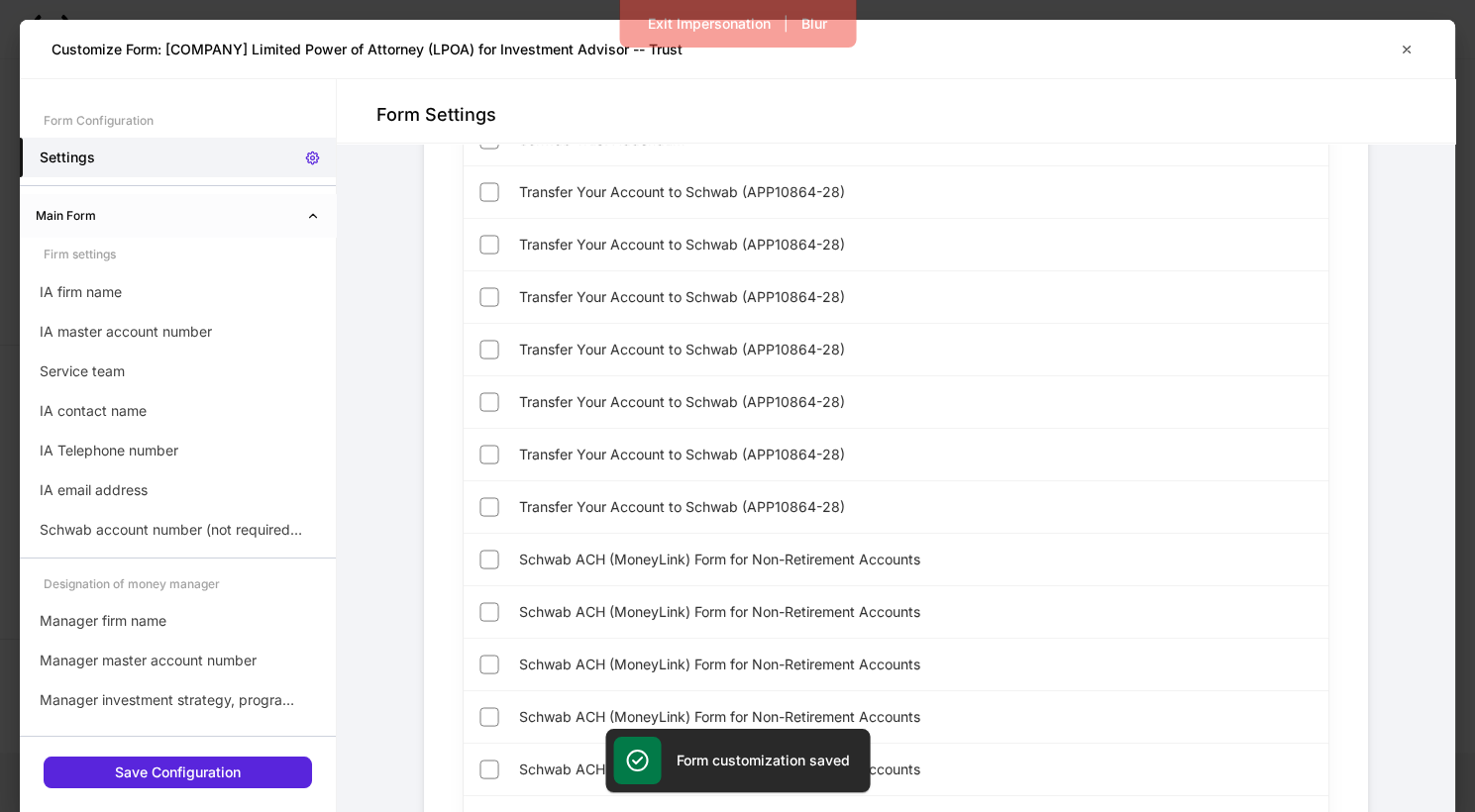 scroll, scrollTop: 4961, scrollLeft: 0, axis: vertical 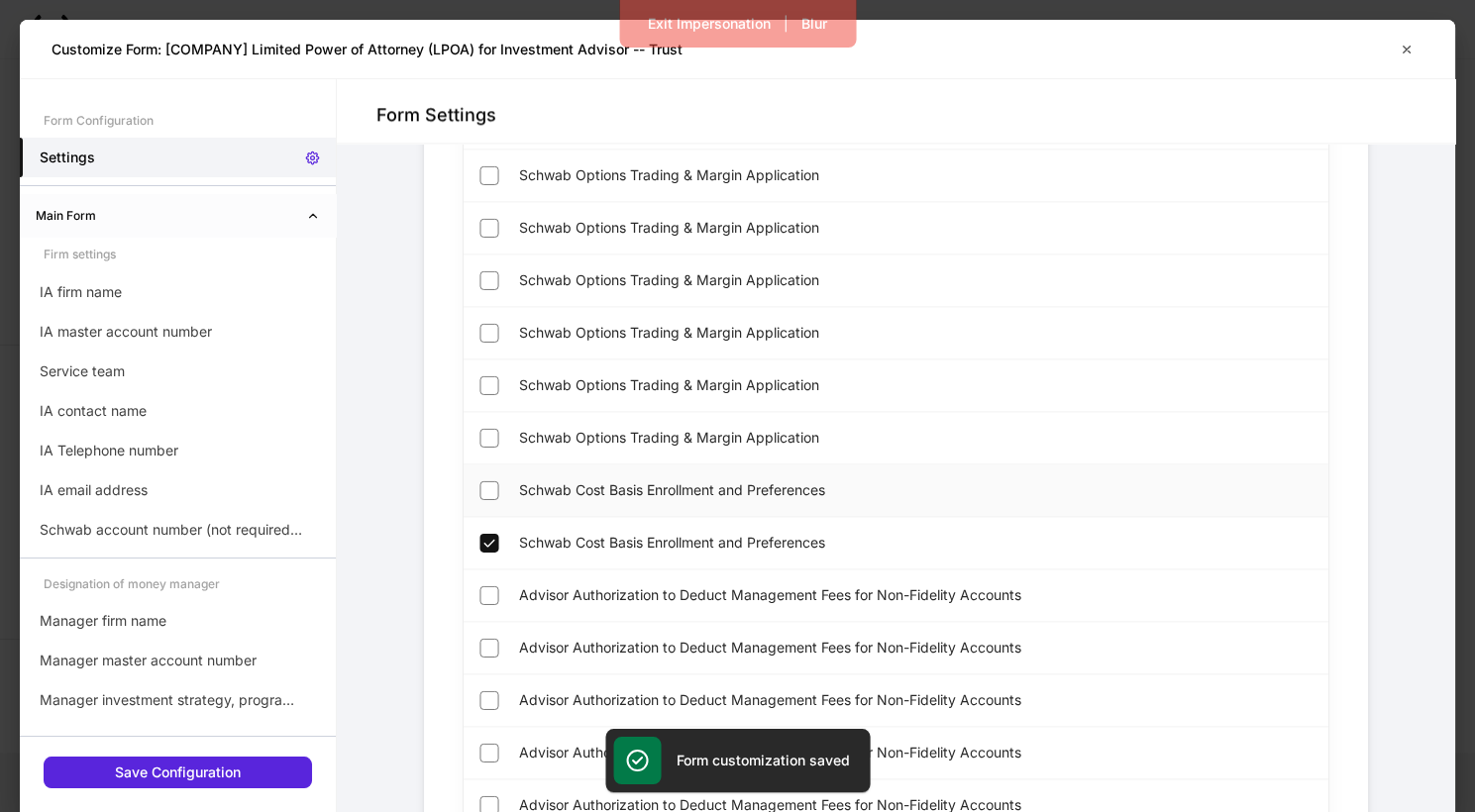 click on "Schwab Cost Basis Enrollment and Preferences" at bounding box center [896, 490] 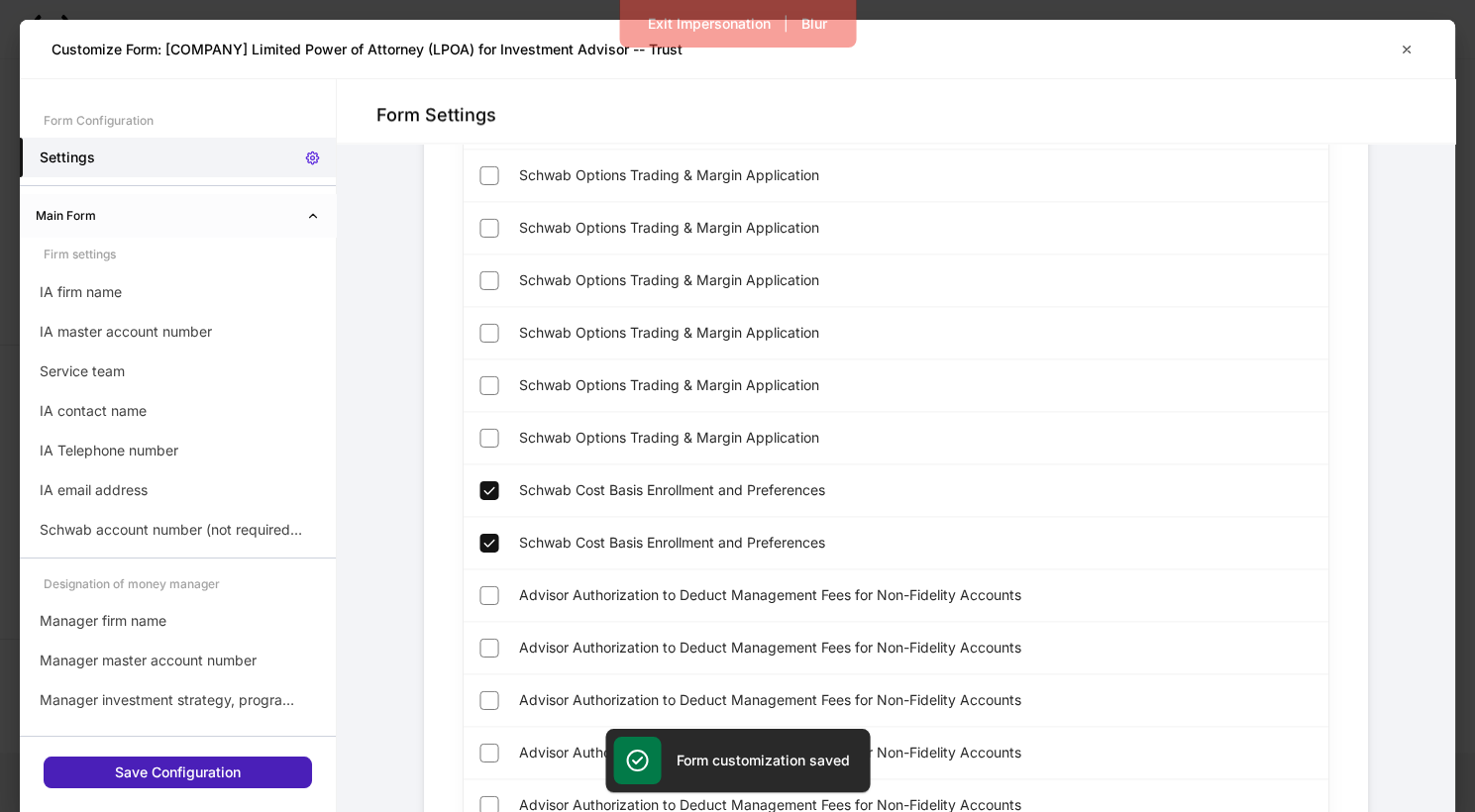 click on "Save Configuration" at bounding box center [177, 772] 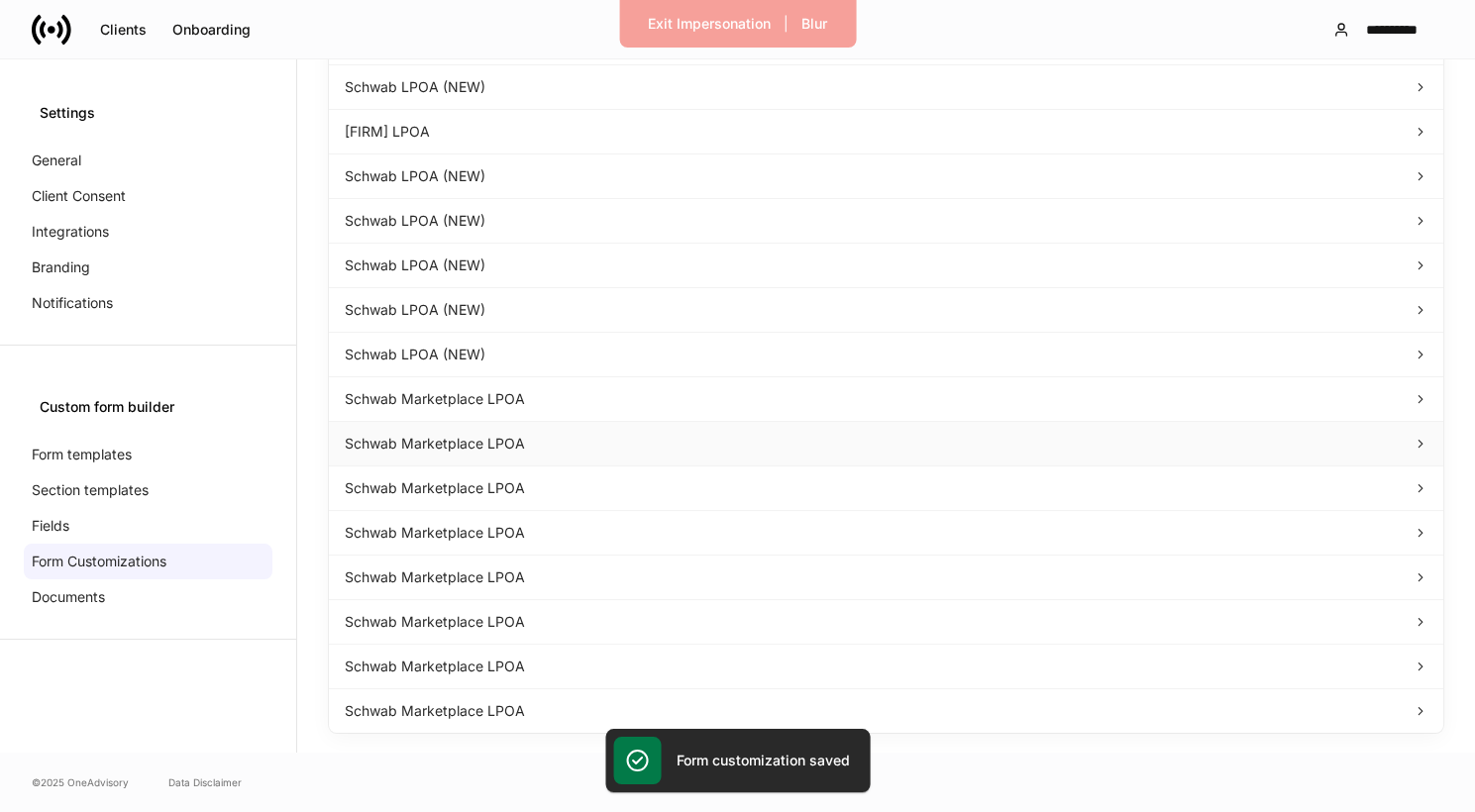 click on "Schwab Marketplace LPOA" at bounding box center (886, 444) 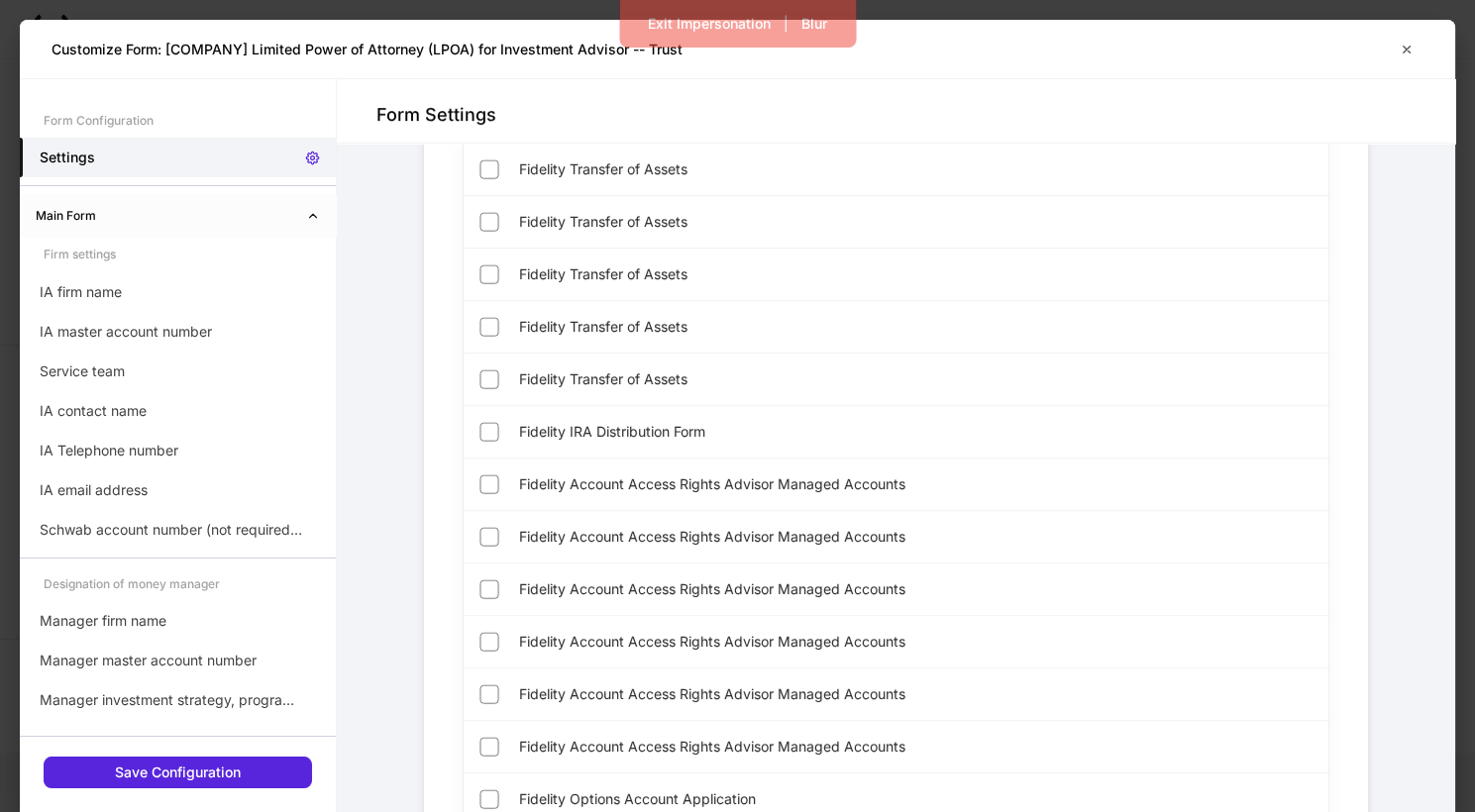 scroll, scrollTop: 4961, scrollLeft: 0, axis: vertical 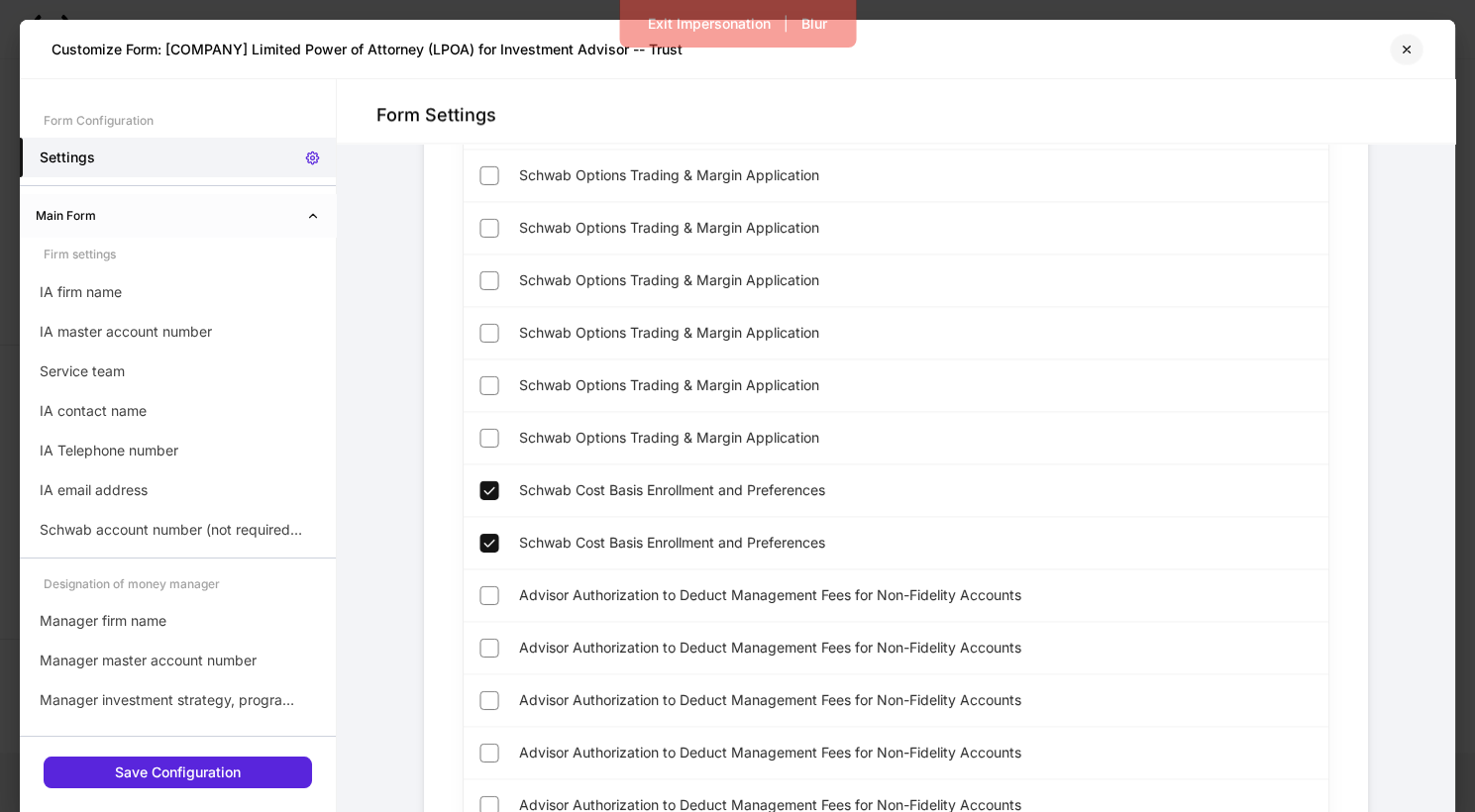 click 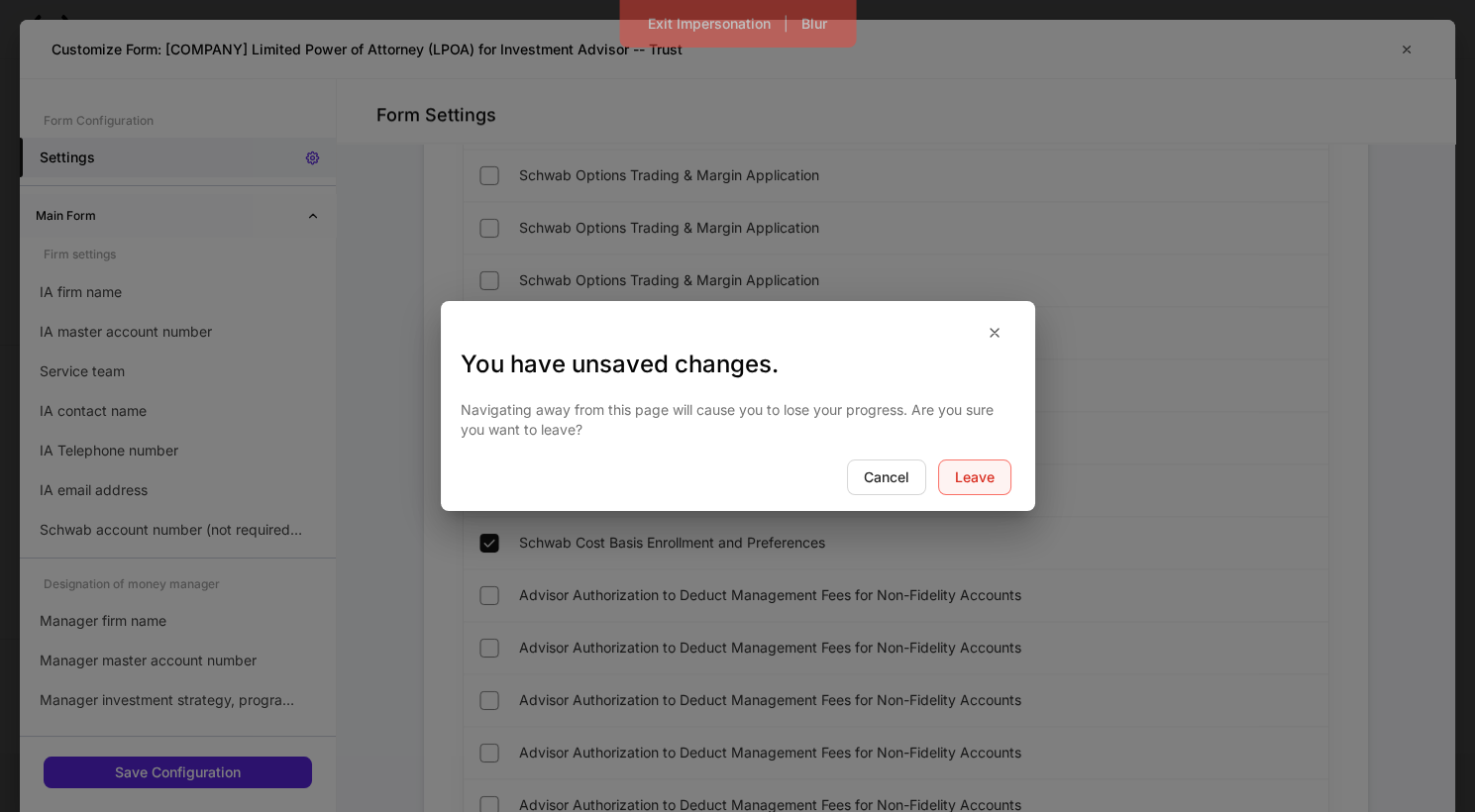 click on "Leave" at bounding box center (975, 477) 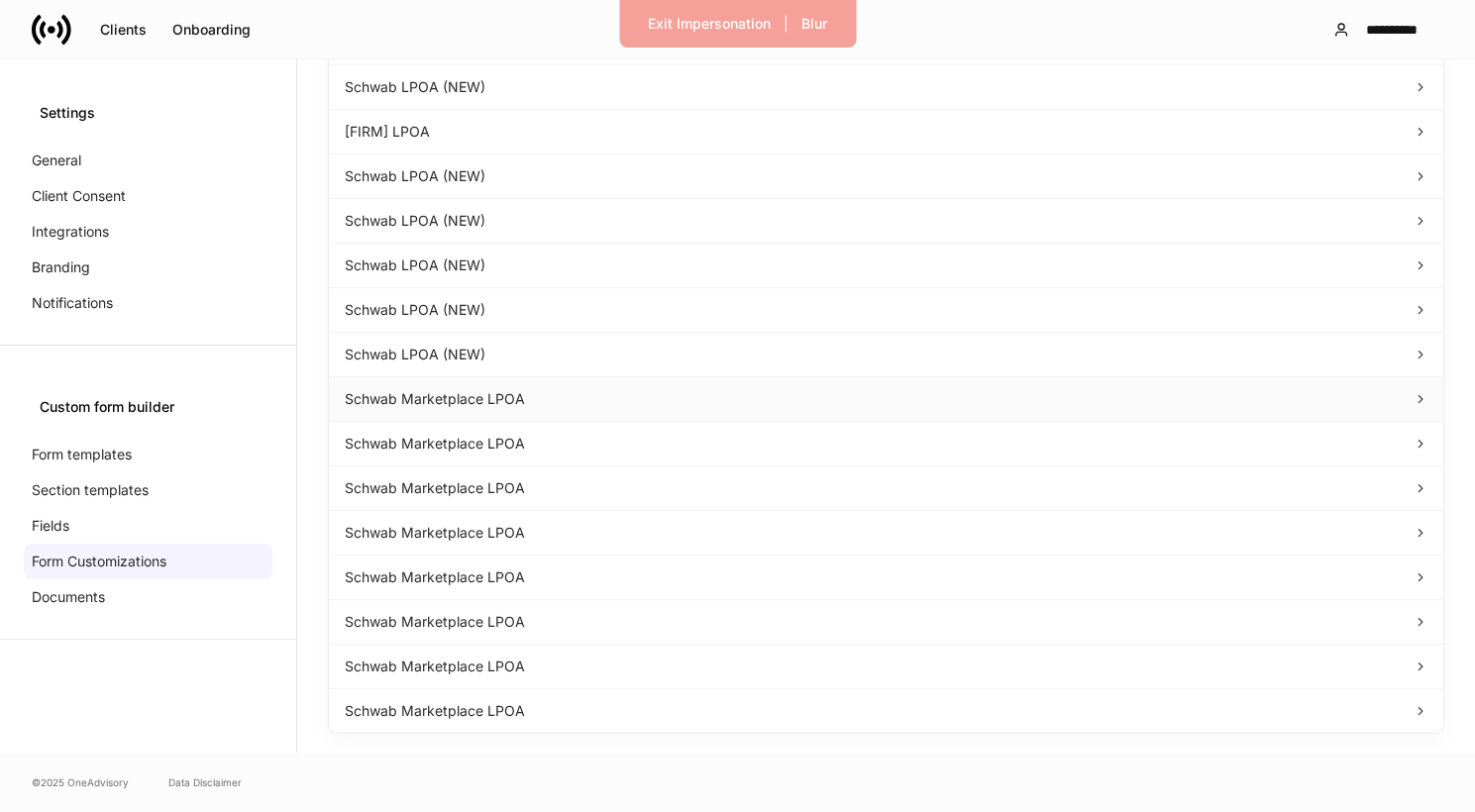 click on "Schwab Marketplace LPOA" at bounding box center (886, 399) 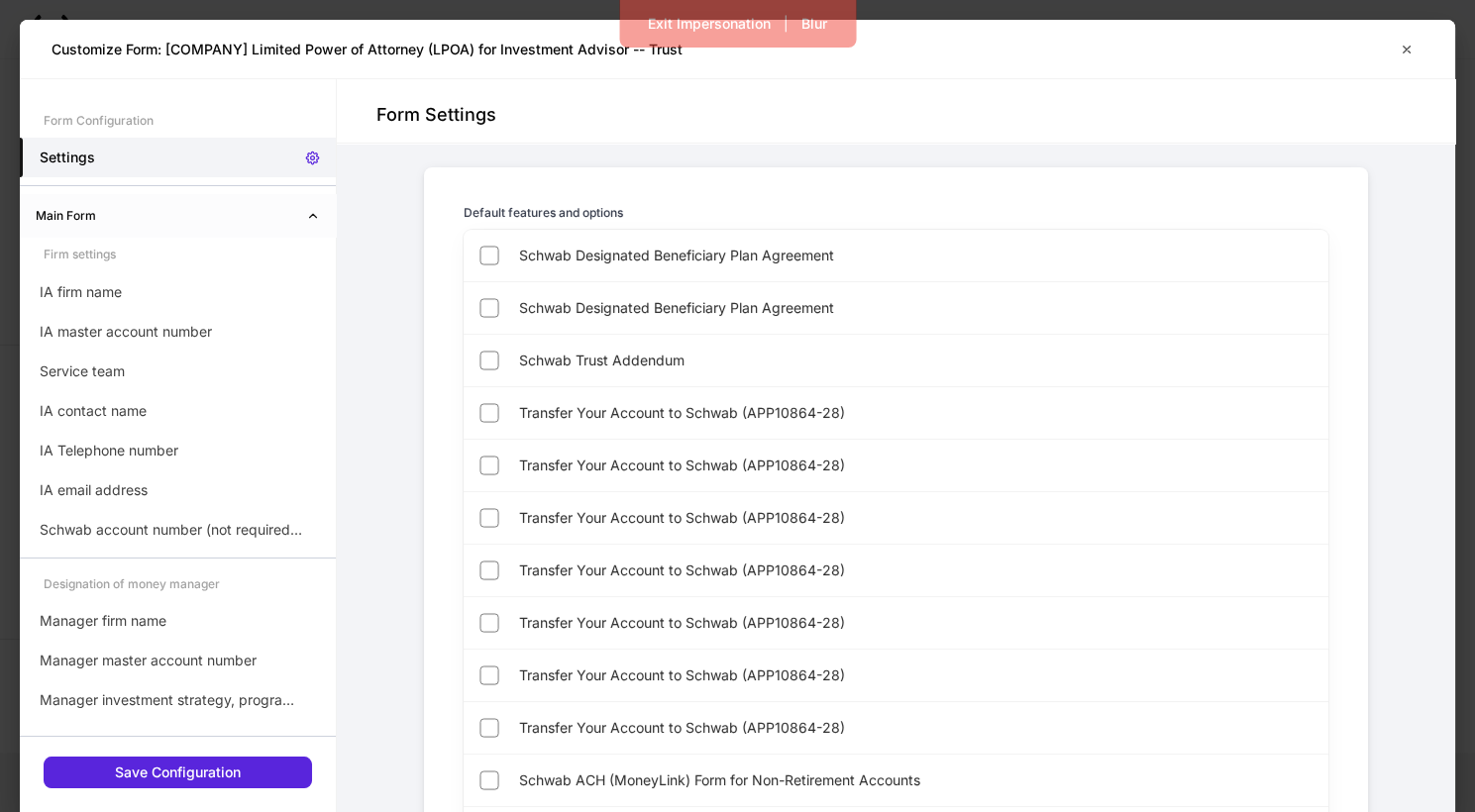 scroll, scrollTop: 4961, scrollLeft: 0, axis: vertical 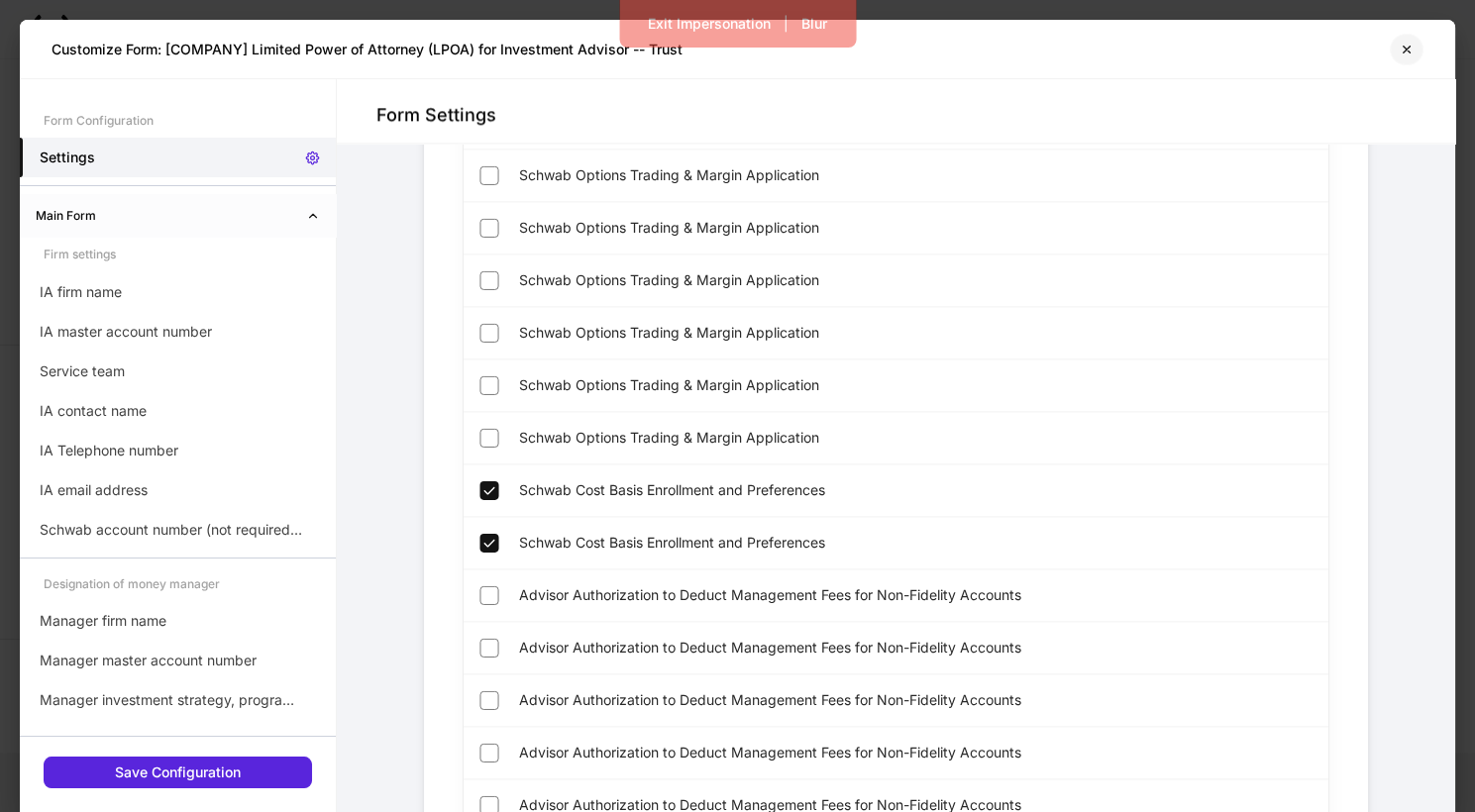 click at bounding box center [1407, 50] 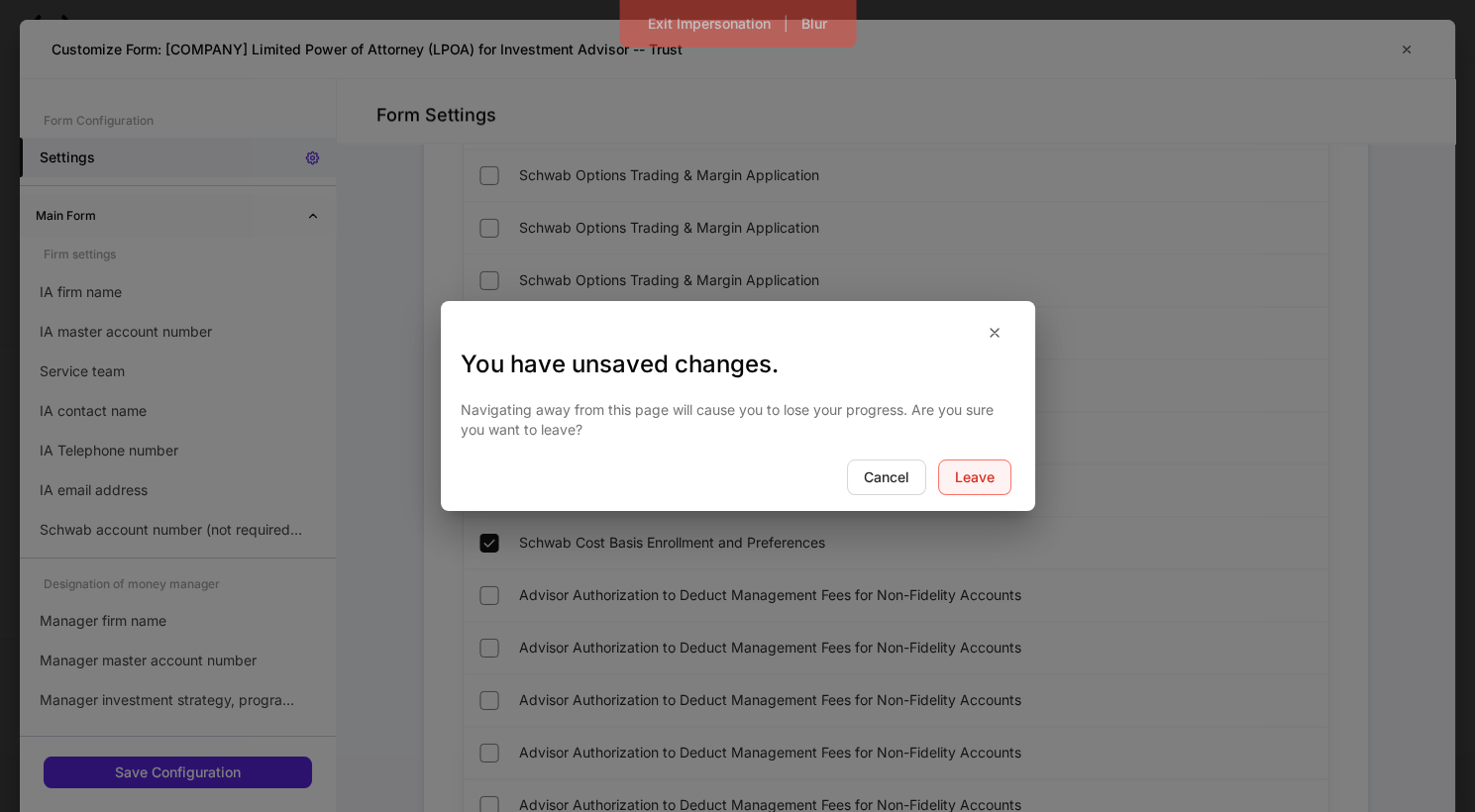 click on "Leave" at bounding box center (975, 477) 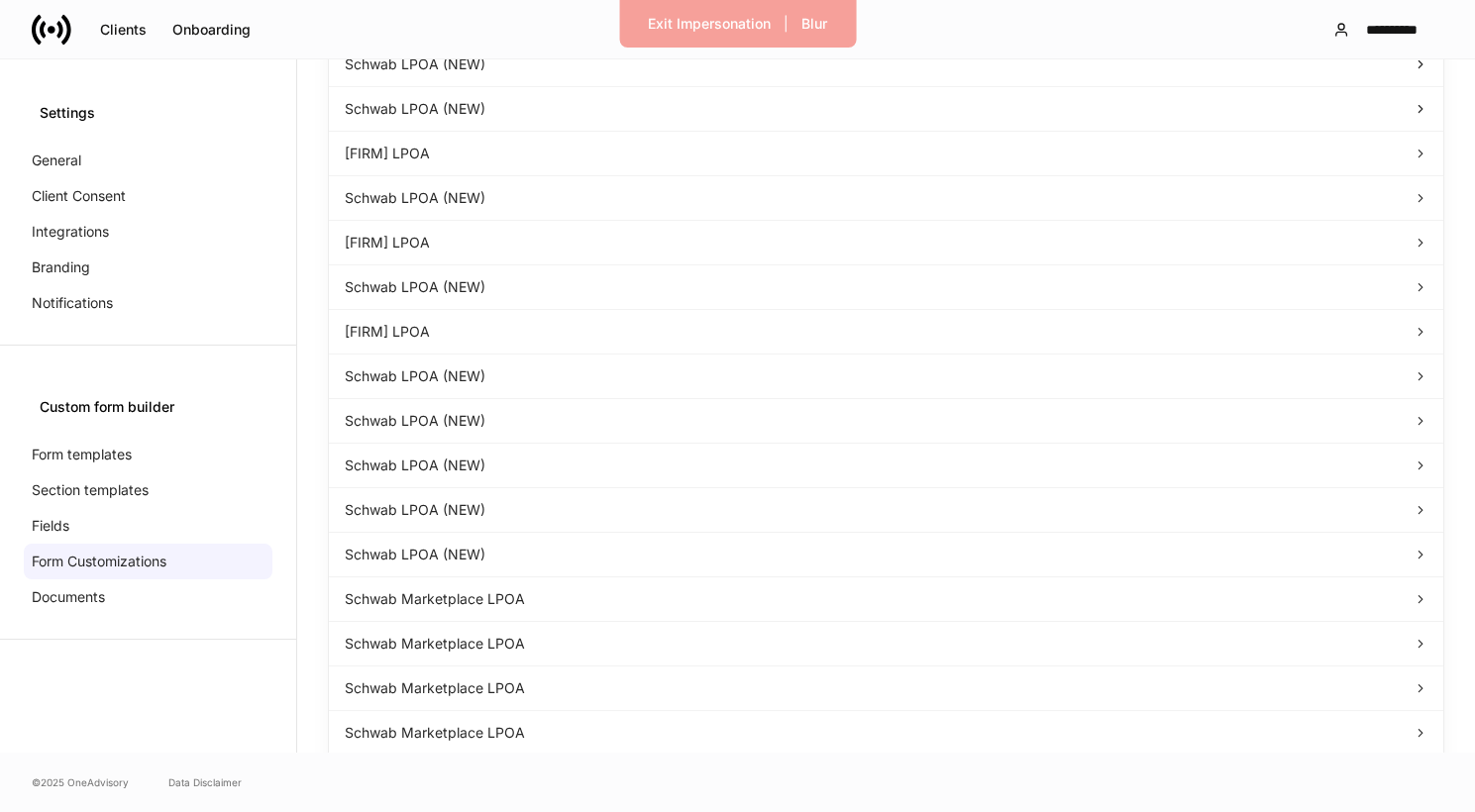 scroll, scrollTop: 421, scrollLeft: 0, axis: vertical 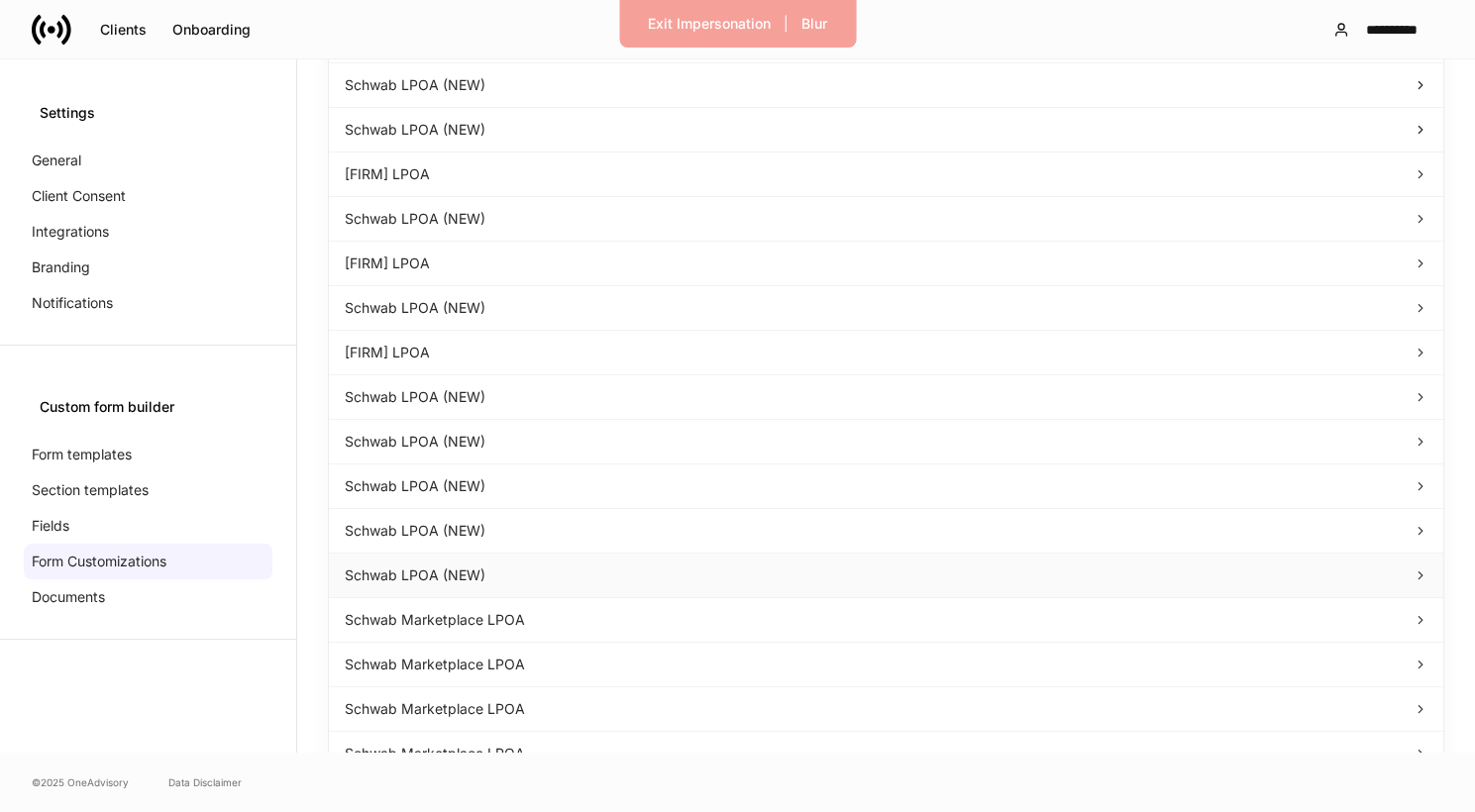 click on "Schwab LPOA (NEW)" at bounding box center [886, 575] 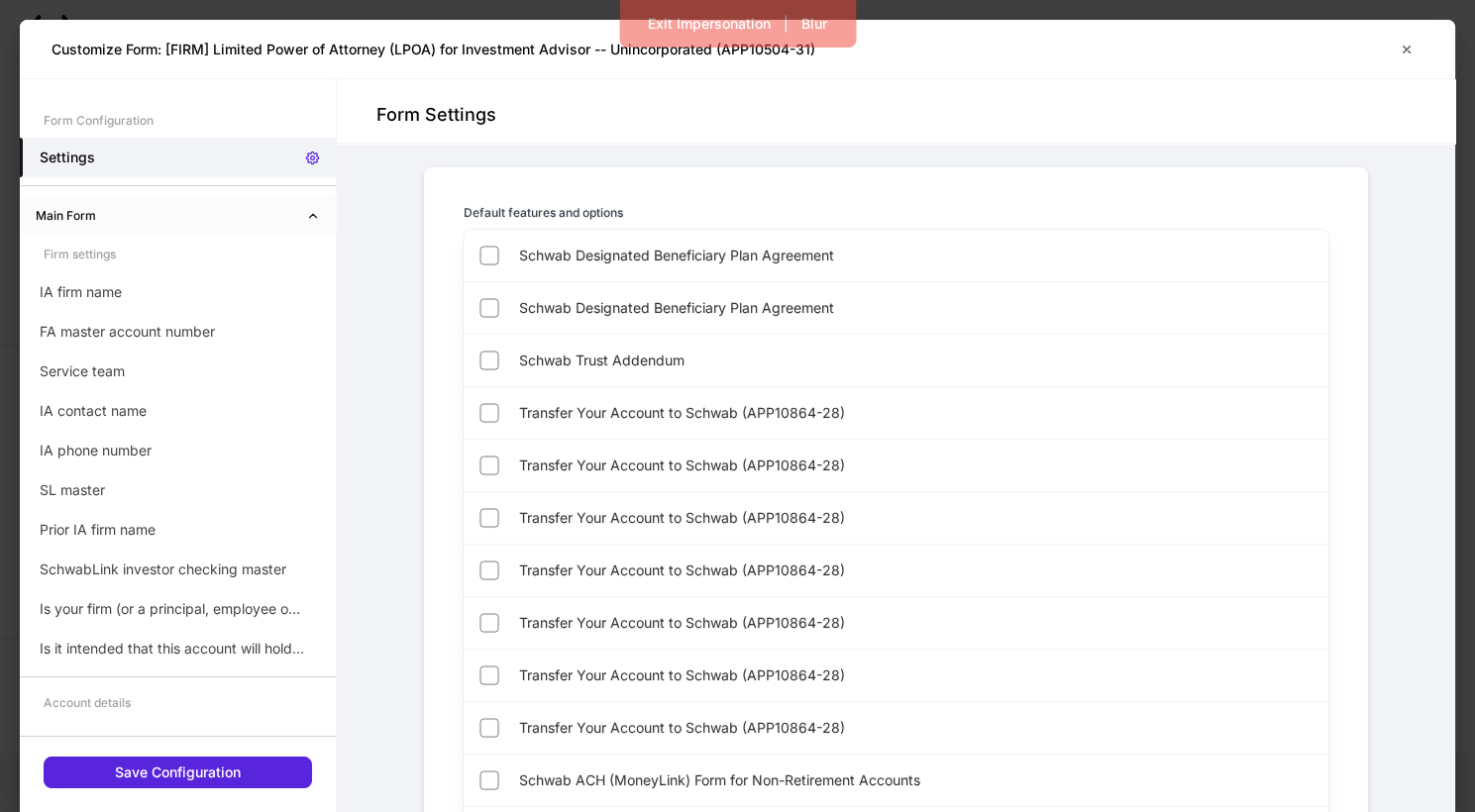 scroll, scrollTop: 4961, scrollLeft: 0, axis: vertical 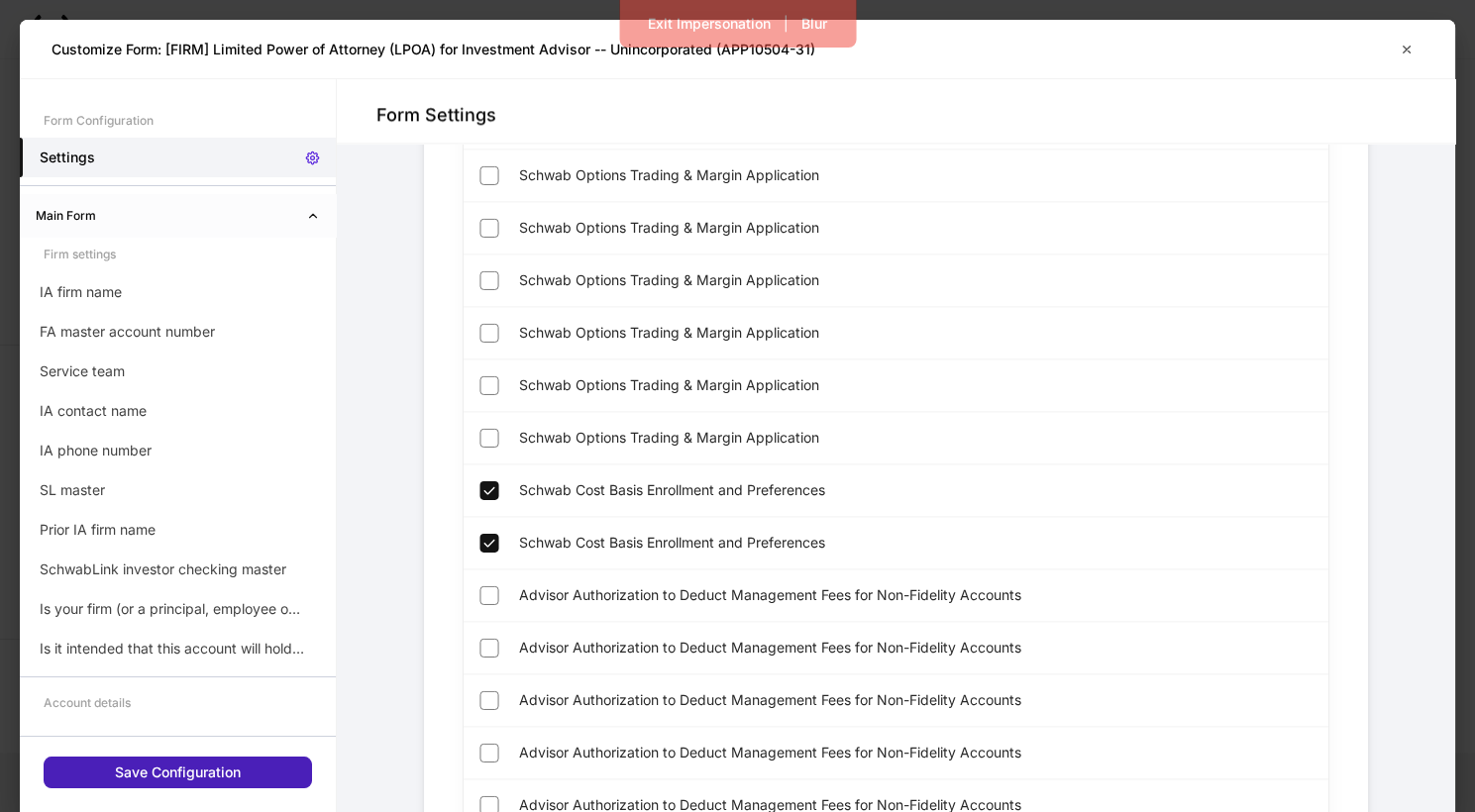click on "Save Configuration" at bounding box center (177, 772) 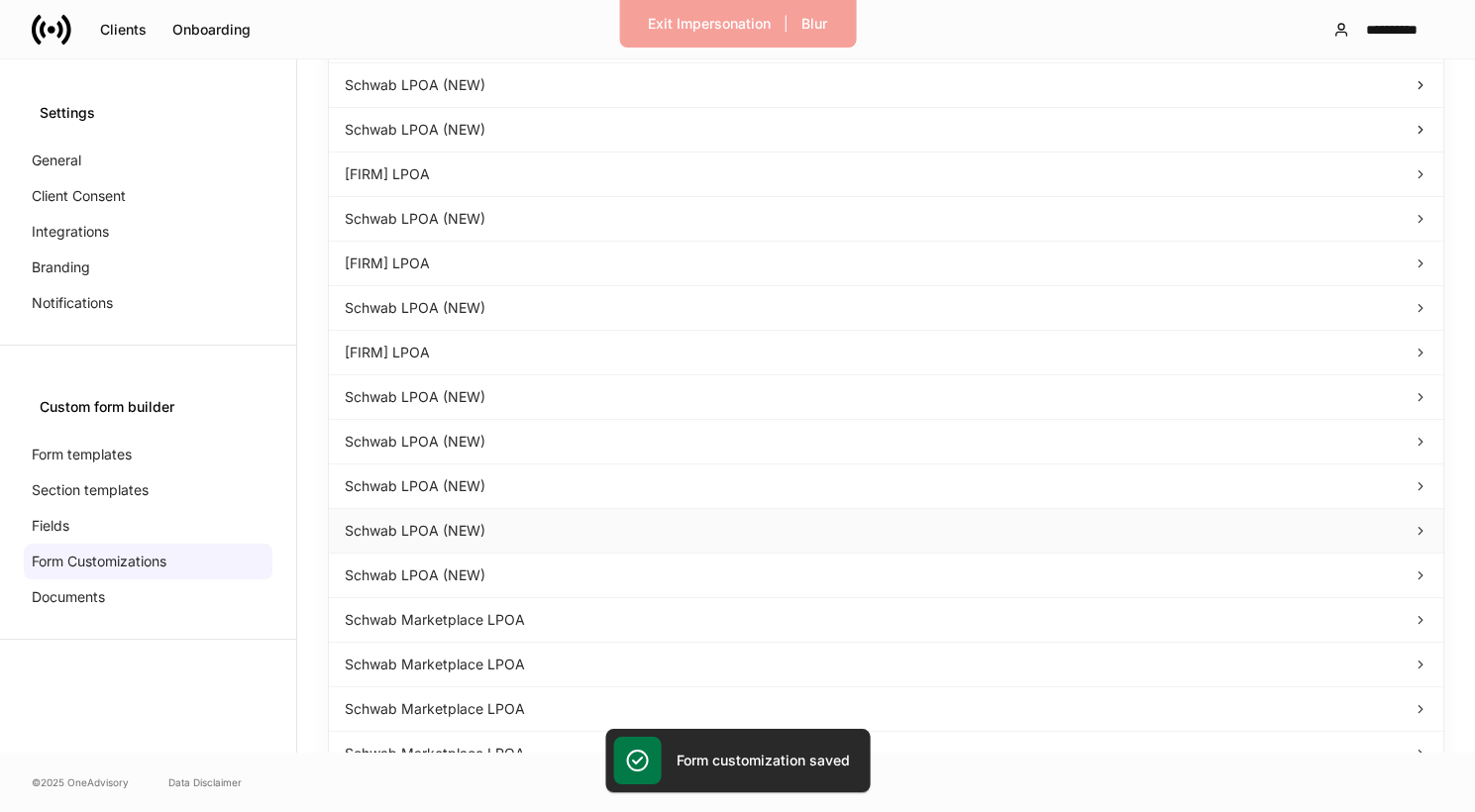 click on "Schwab LPOA (NEW)" at bounding box center [886, 531] 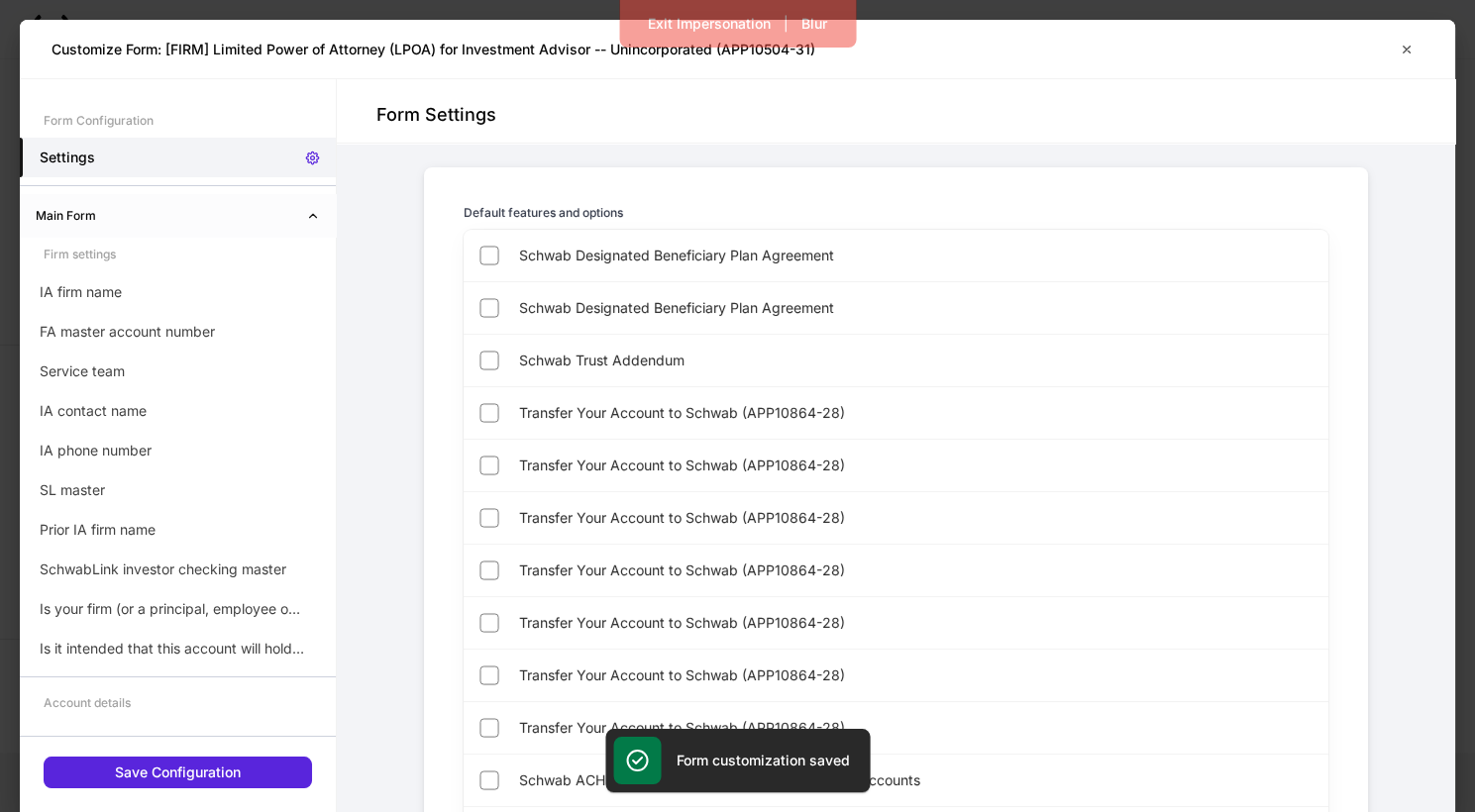 scroll, scrollTop: 4961, scrollLeft: 0, axis: vertical 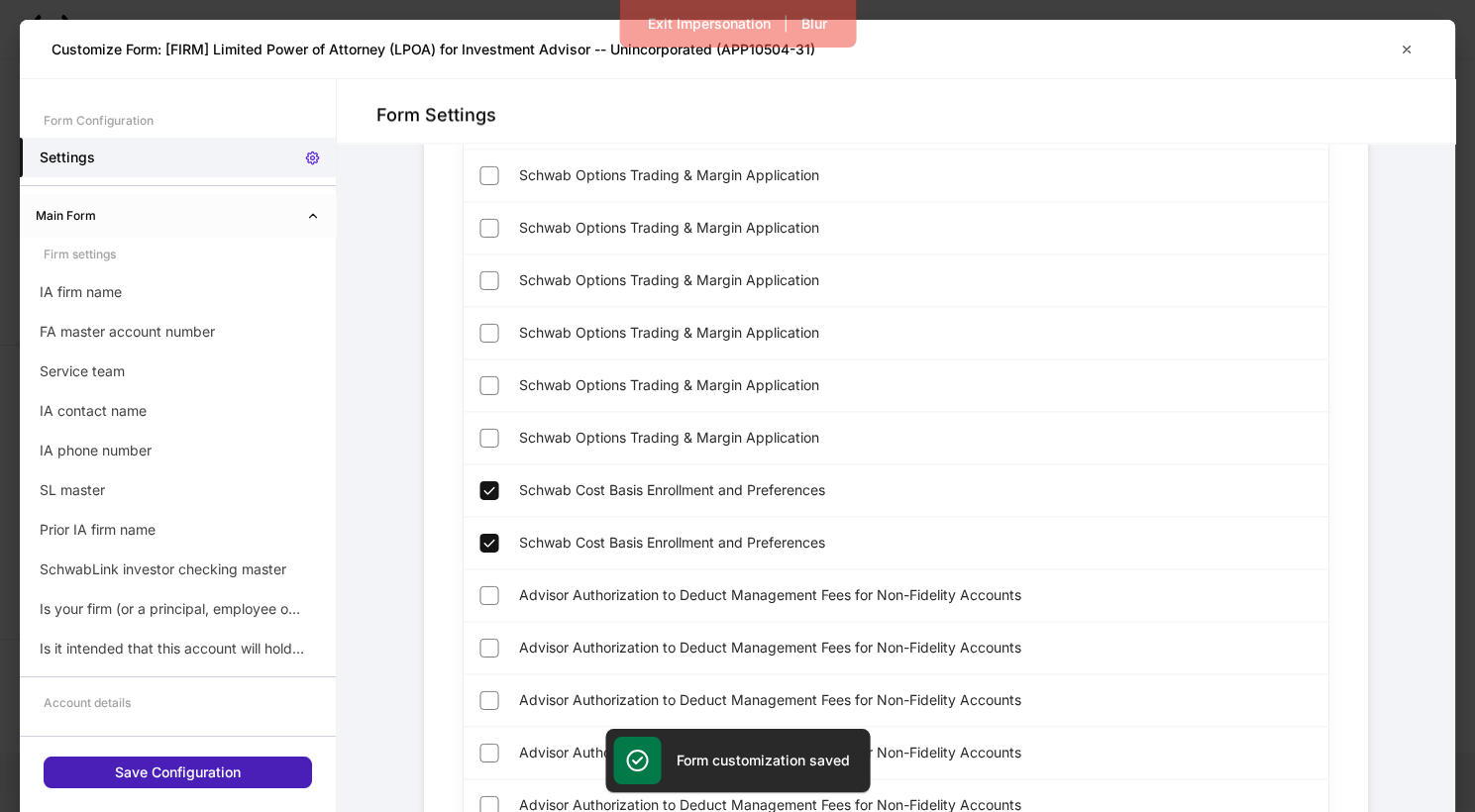 click on "Save Configuration" at bounding box center [177, 772] 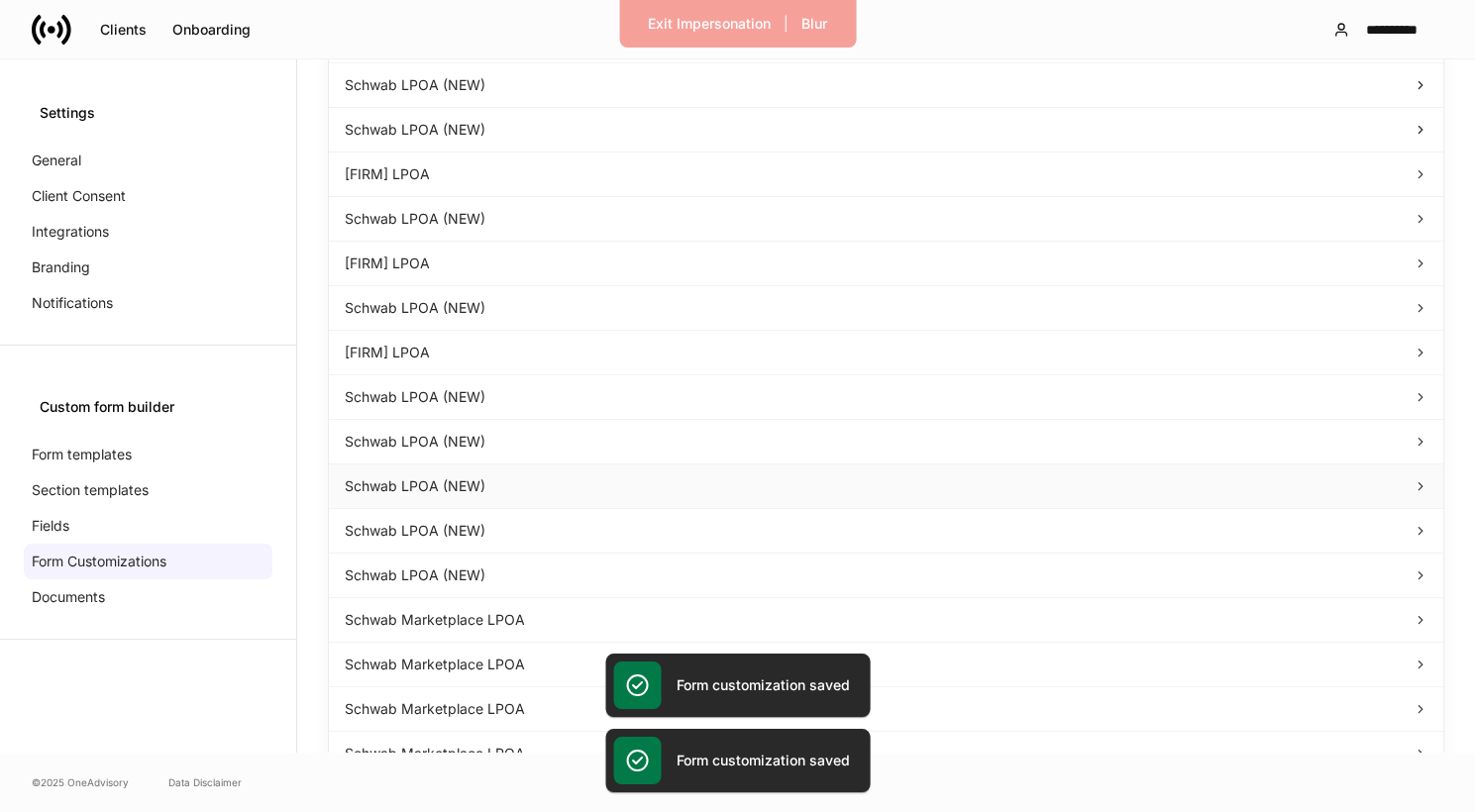 click on "Schwab LPOA (NEW)" at bounding box center (886, 486) 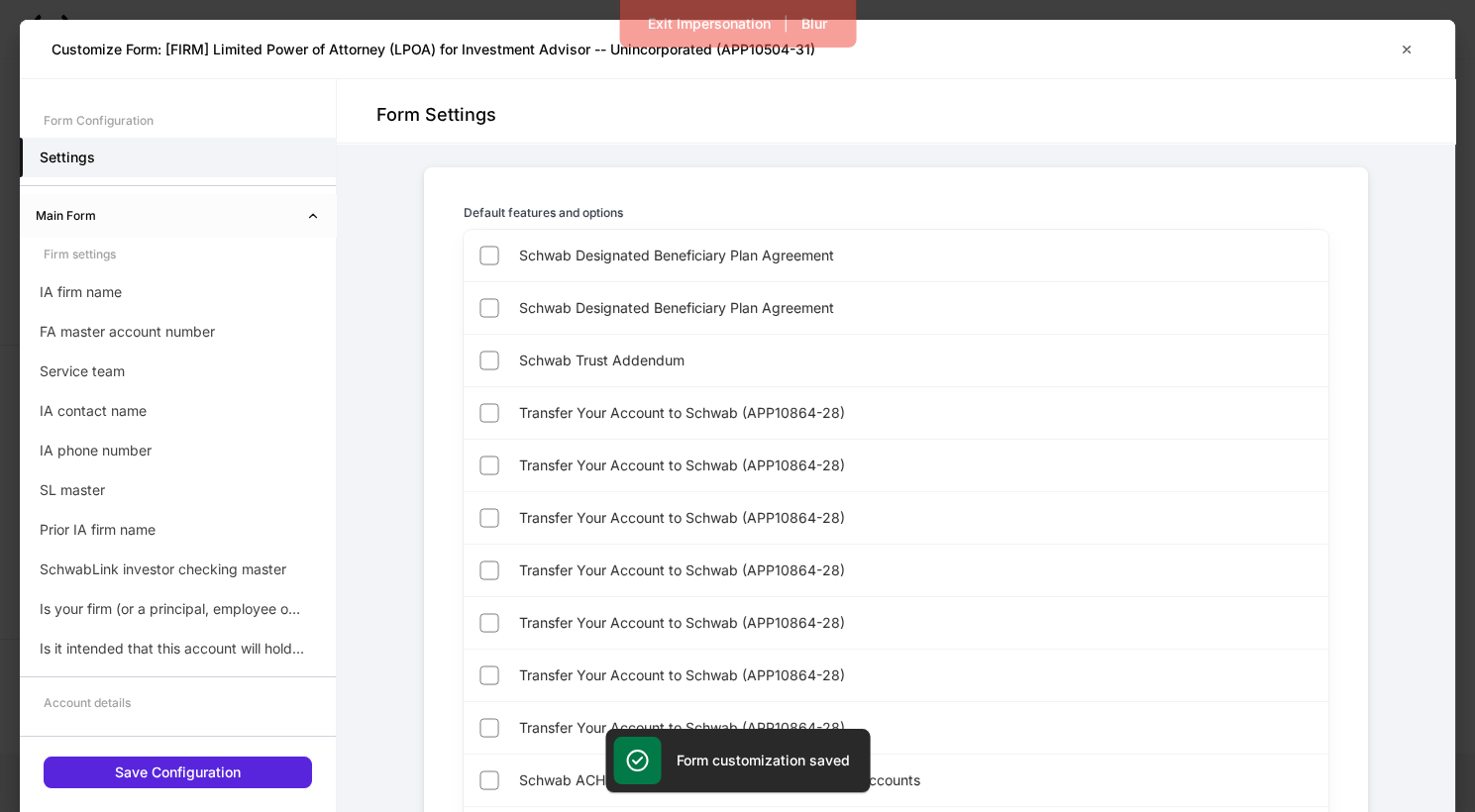 scroll, scrollTop: 4961, scrollLeft: 0, axis: vertical 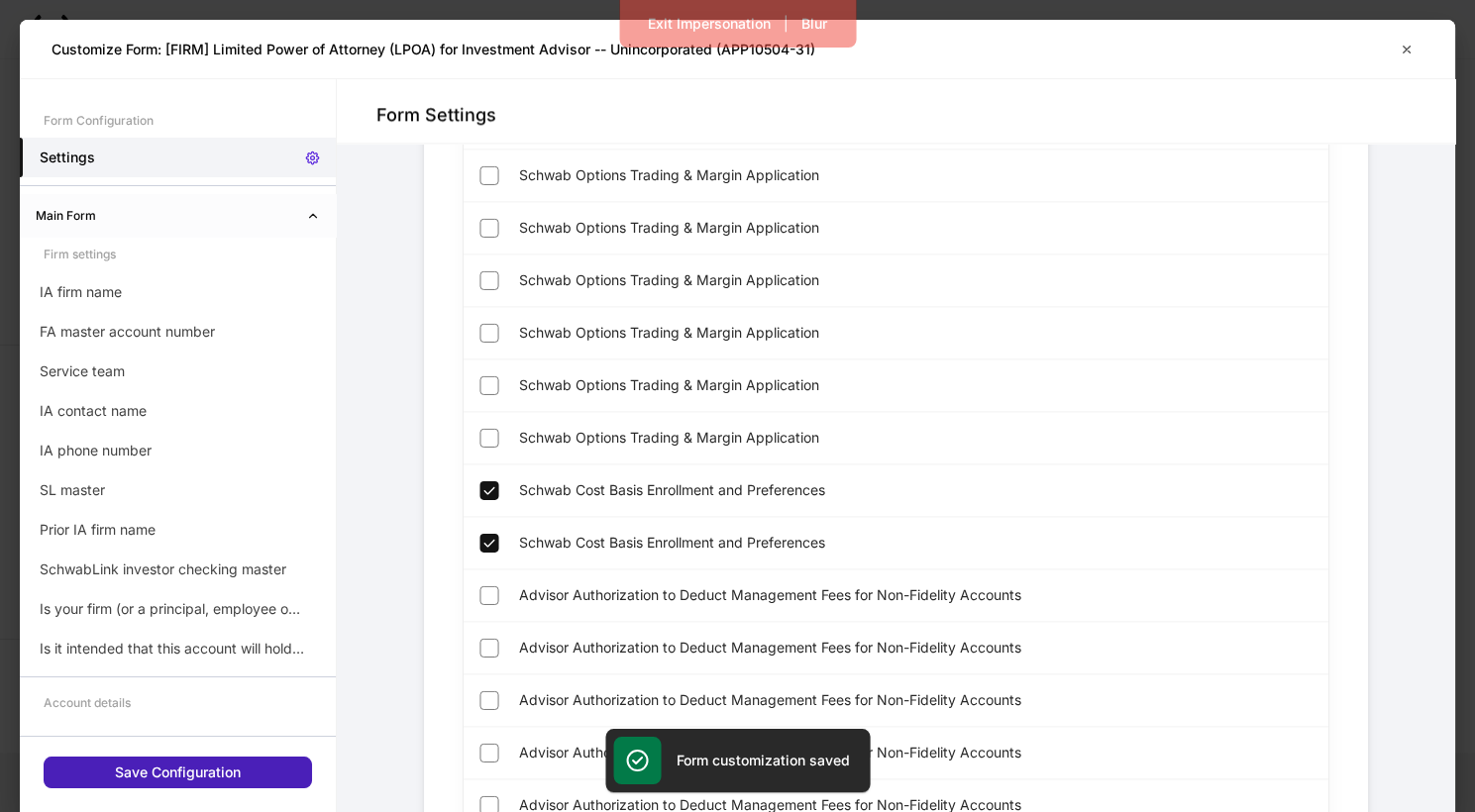 click on "Save Configuration" at bounding box center [177, 772] 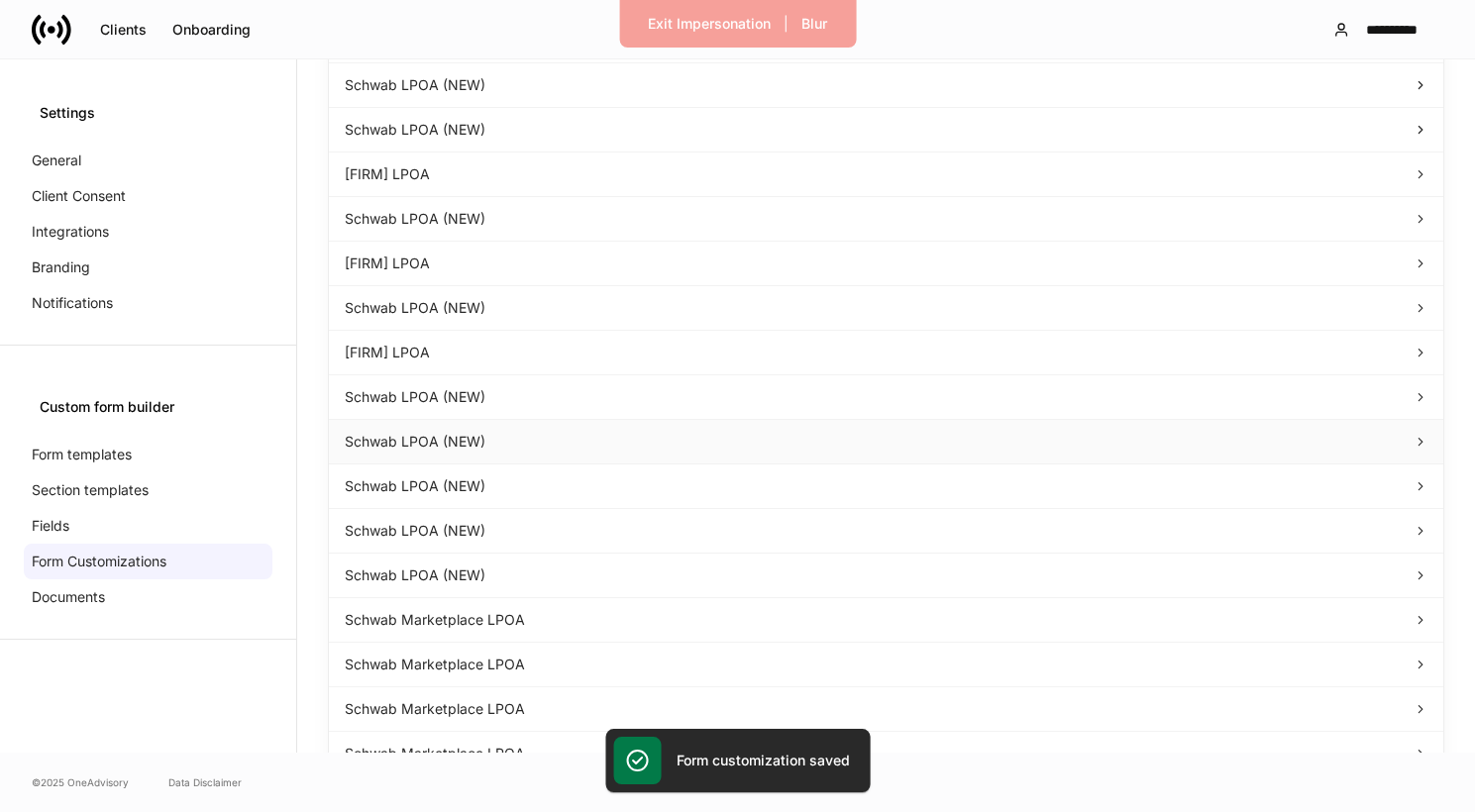 click on "Schwab LPOA (NEW)" at bounding box center (886, 442) 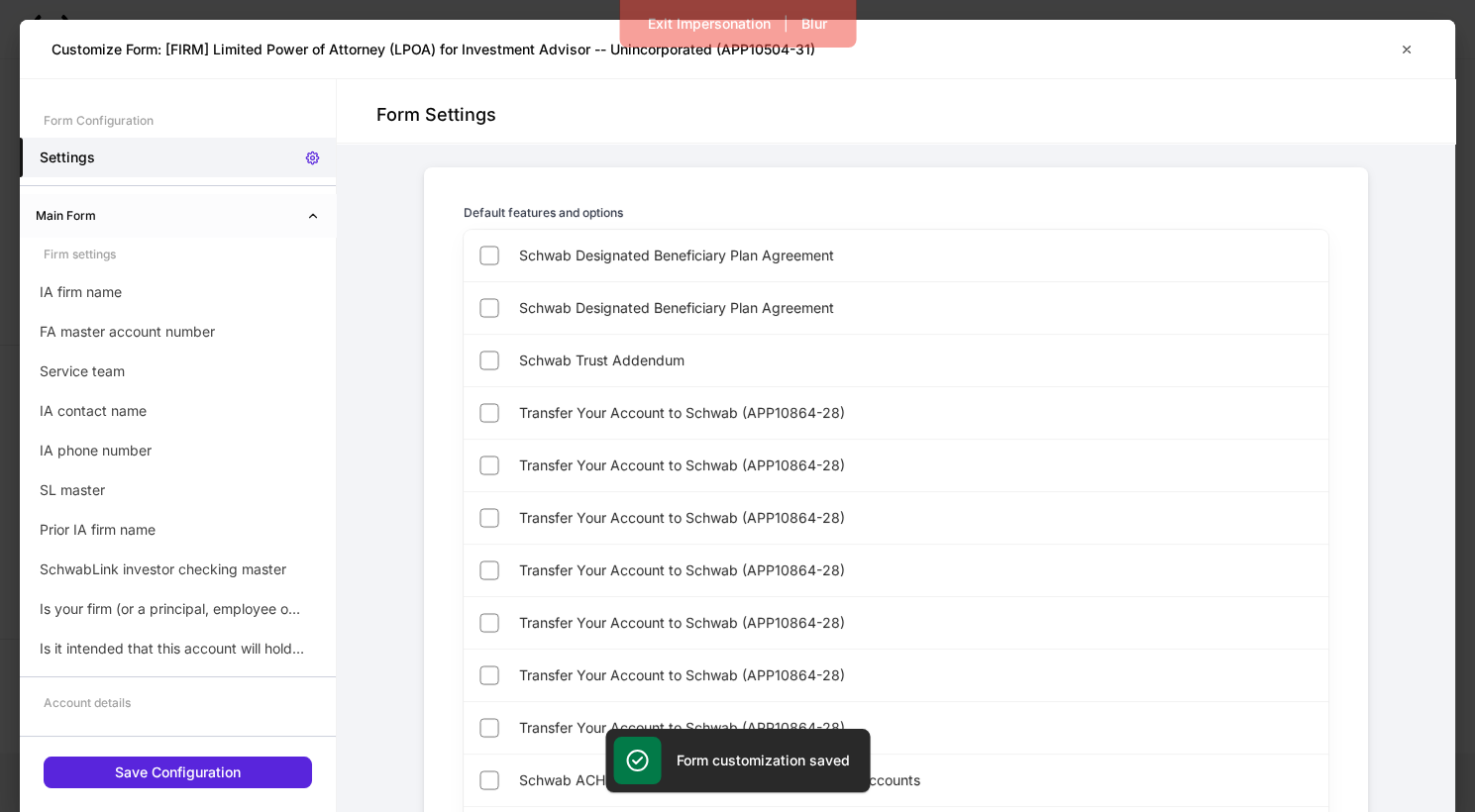 scroll, scrollTop: 4961, scrollLeft: 0, axis: vertical 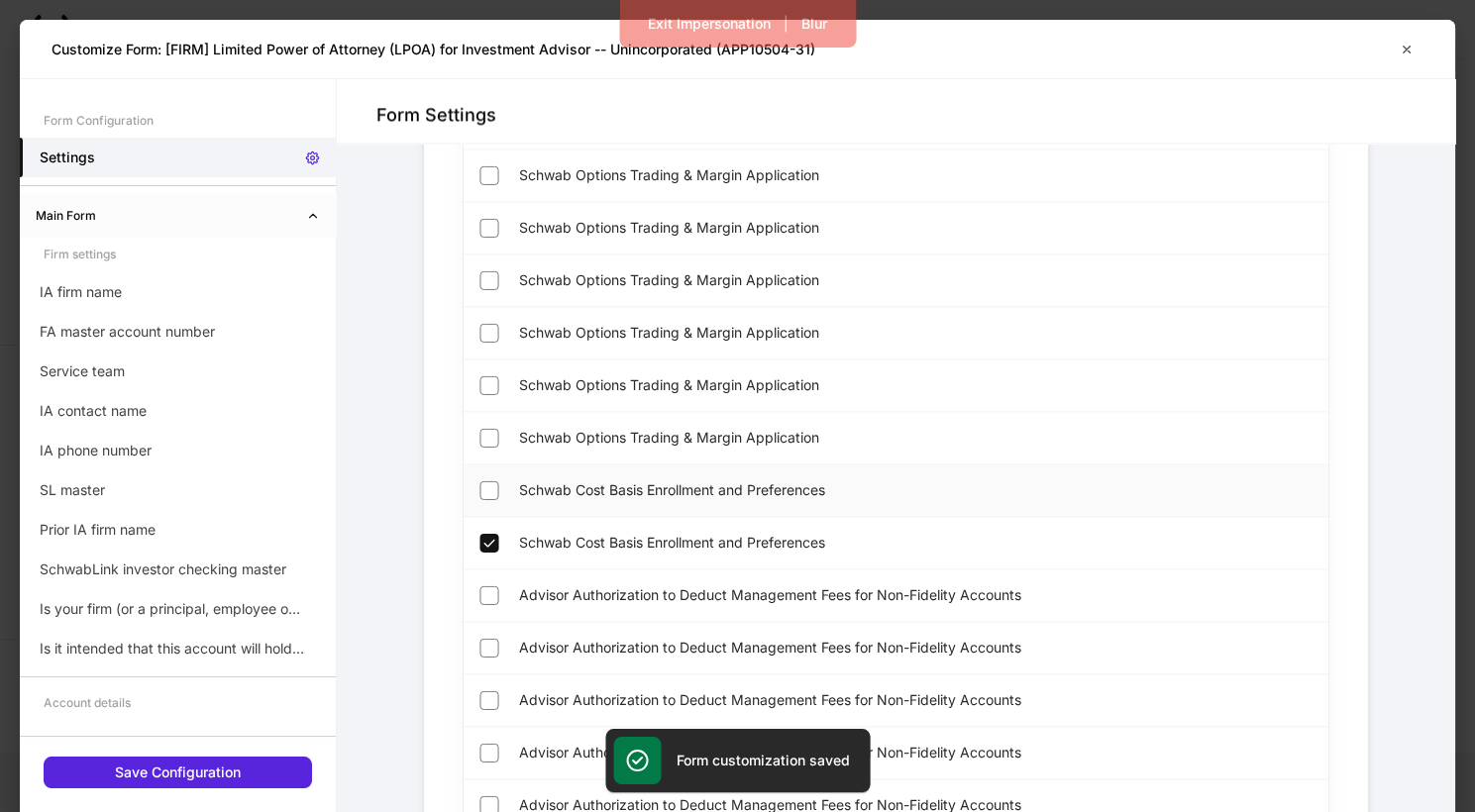 click on "Schwab Cost Basis Enrollment and Preferences" at bounding box center (896, 490) 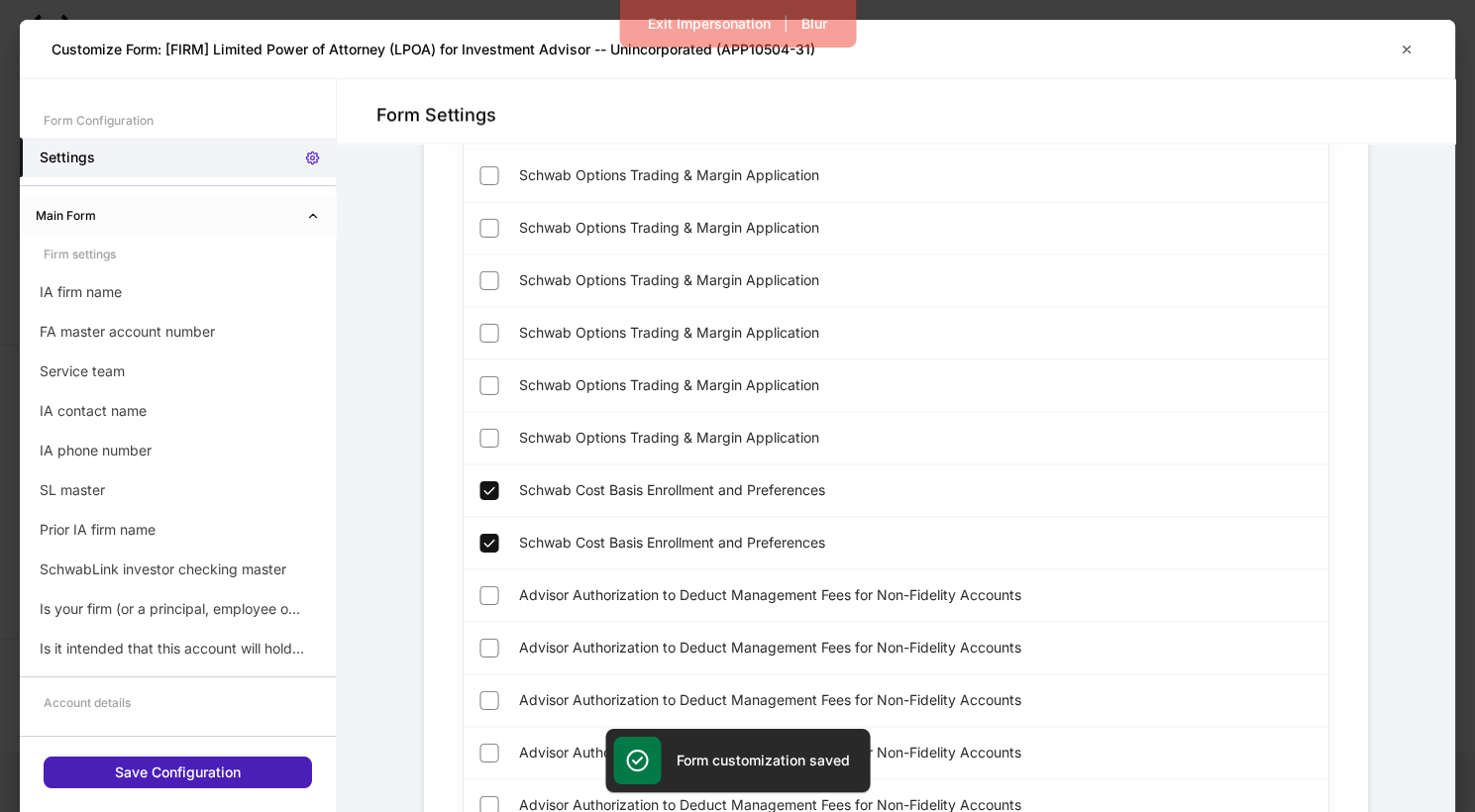click on "Save Configuration" at bounding box center [177, 772] 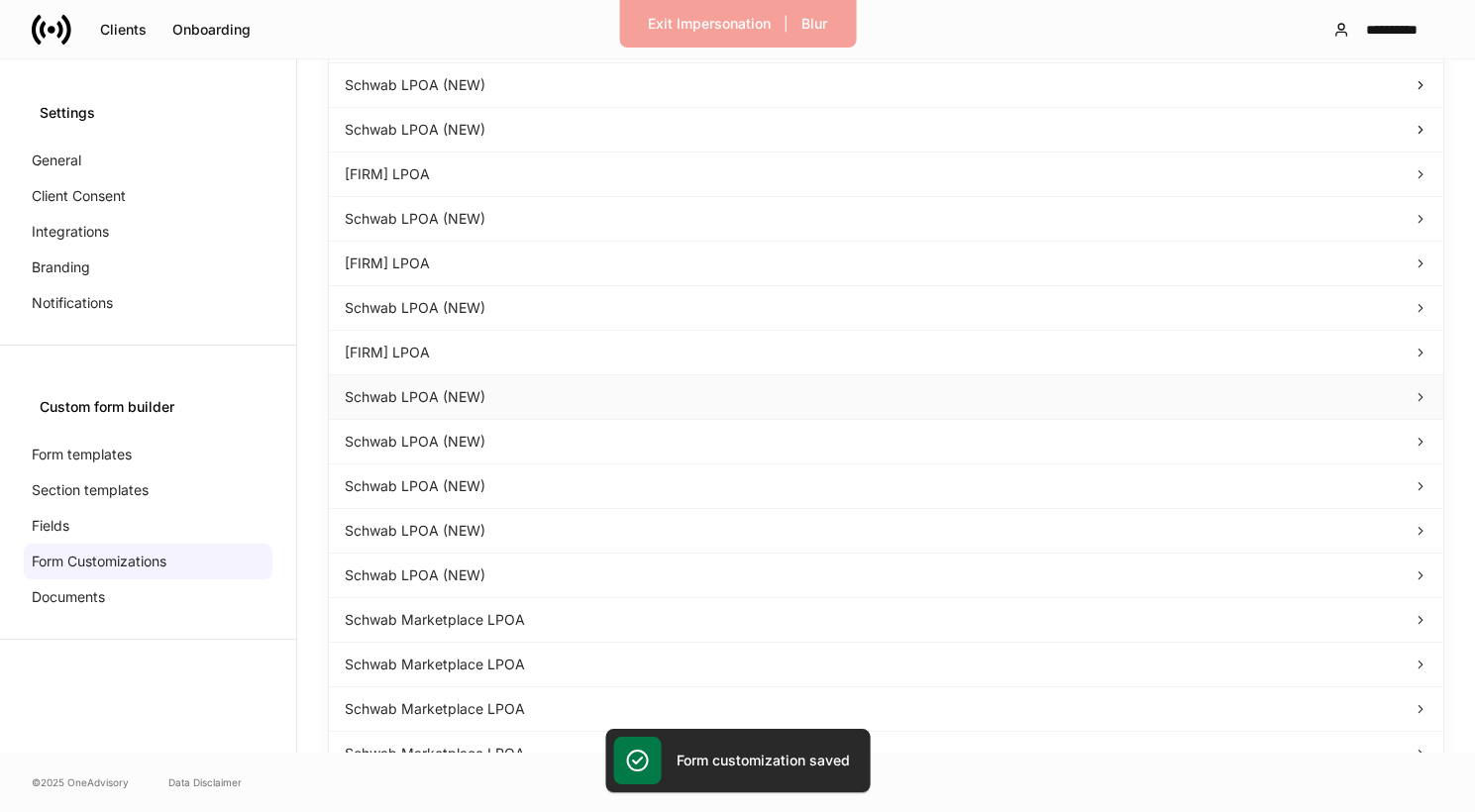 click on "Schwab LPOA (NEW)" at bounding box center (886, 397) 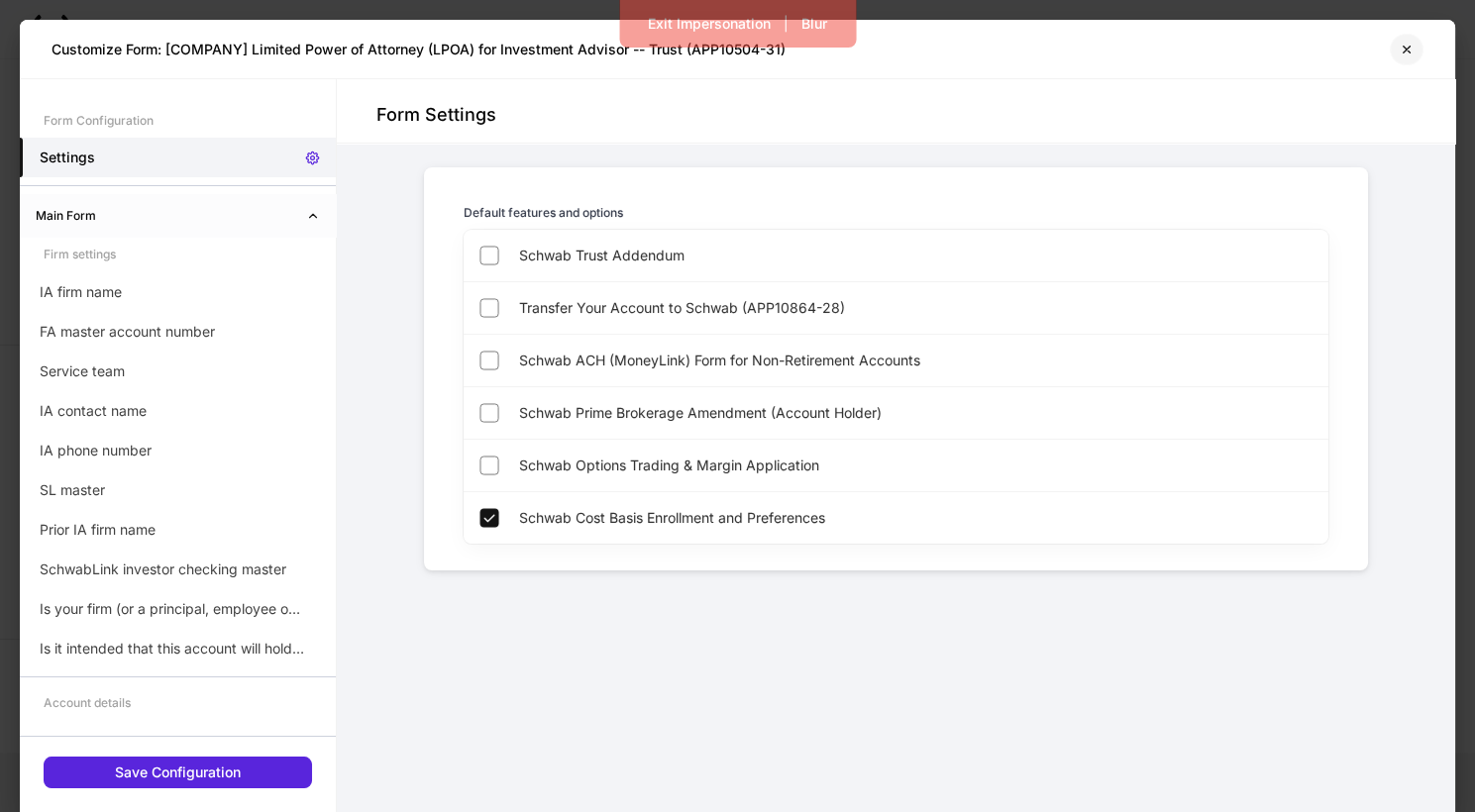 click 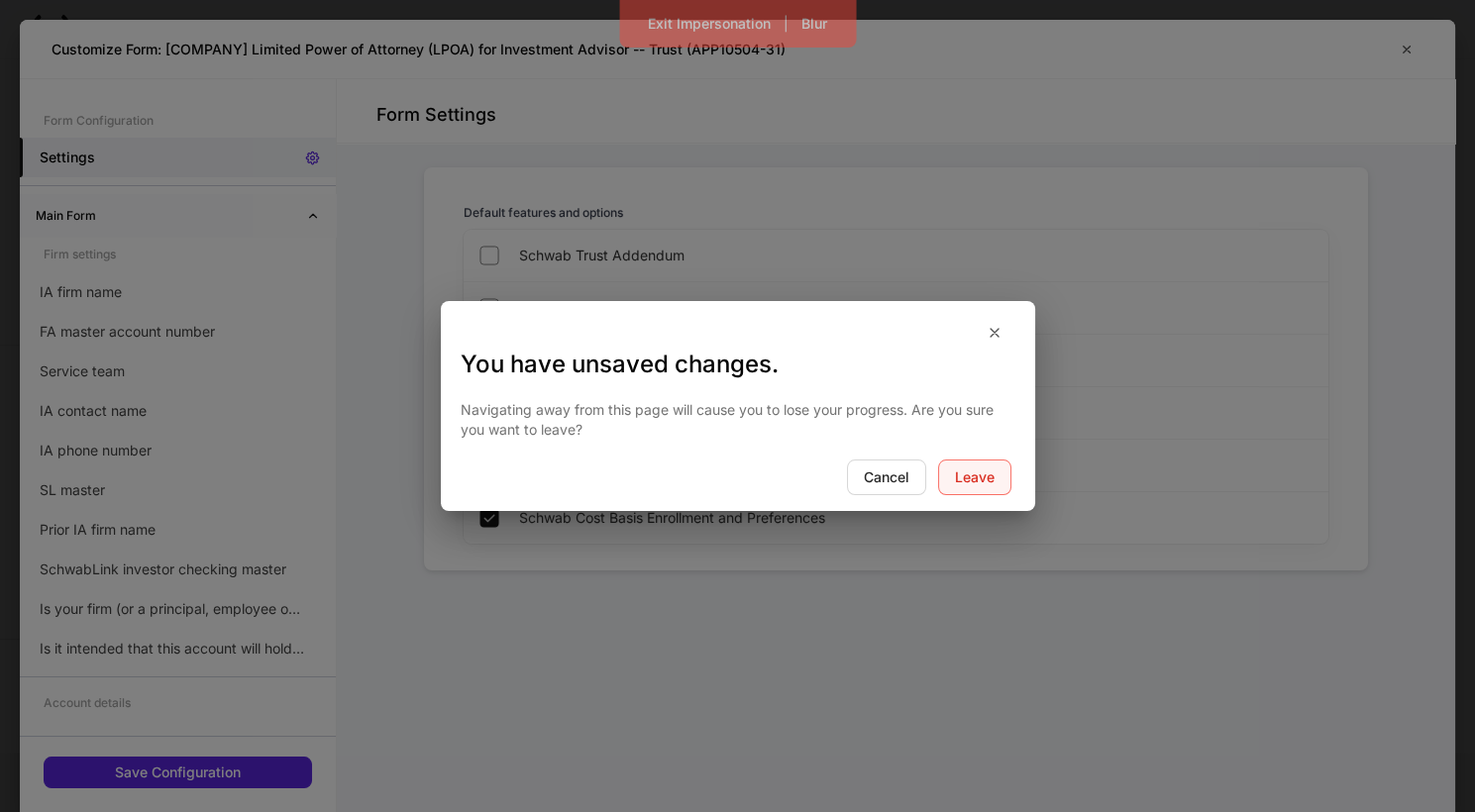 click on "Leave" at bounding box center [975, 477] 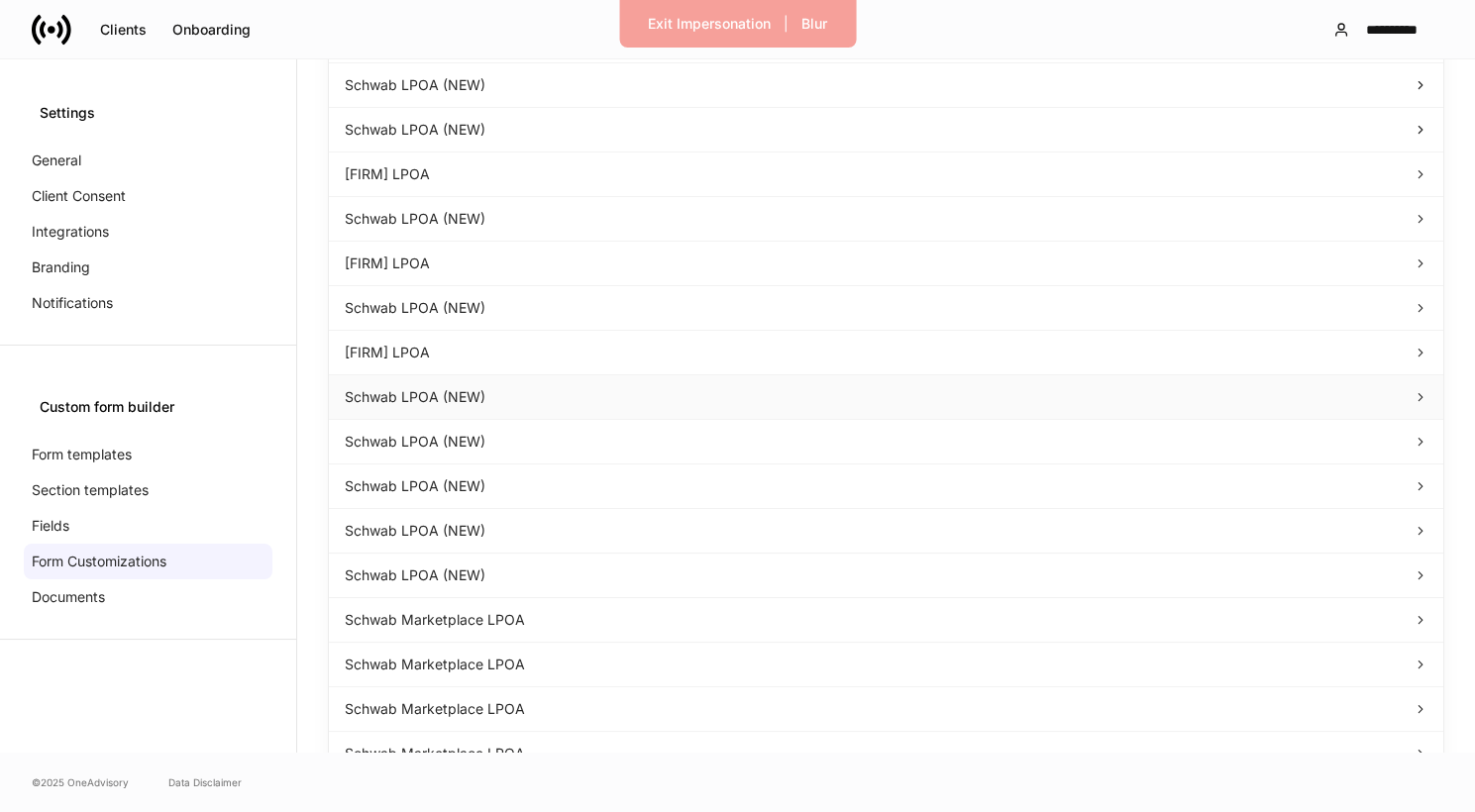 click on "Schwab LPOA (NEW)" at bounding box center (886, 397) 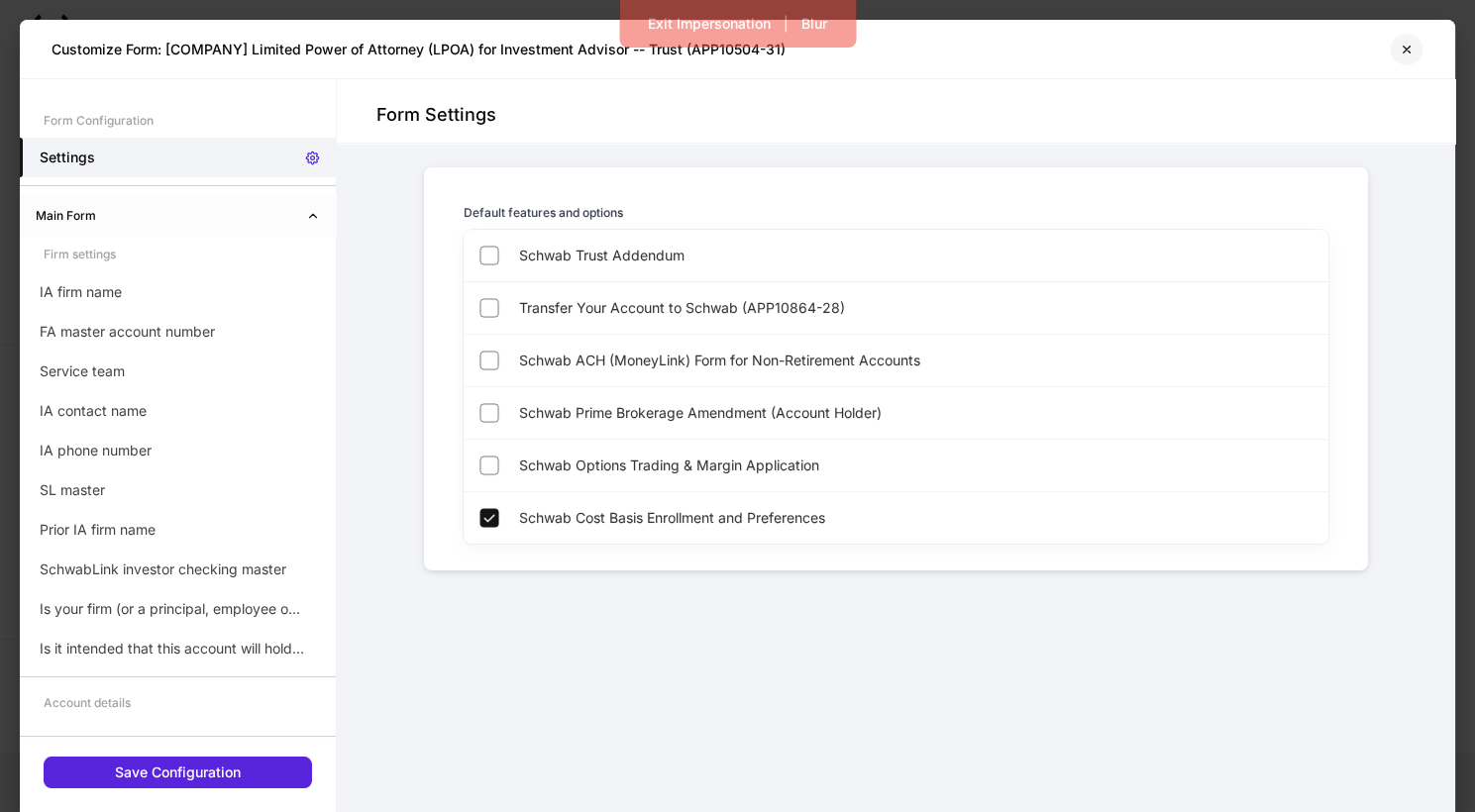 click 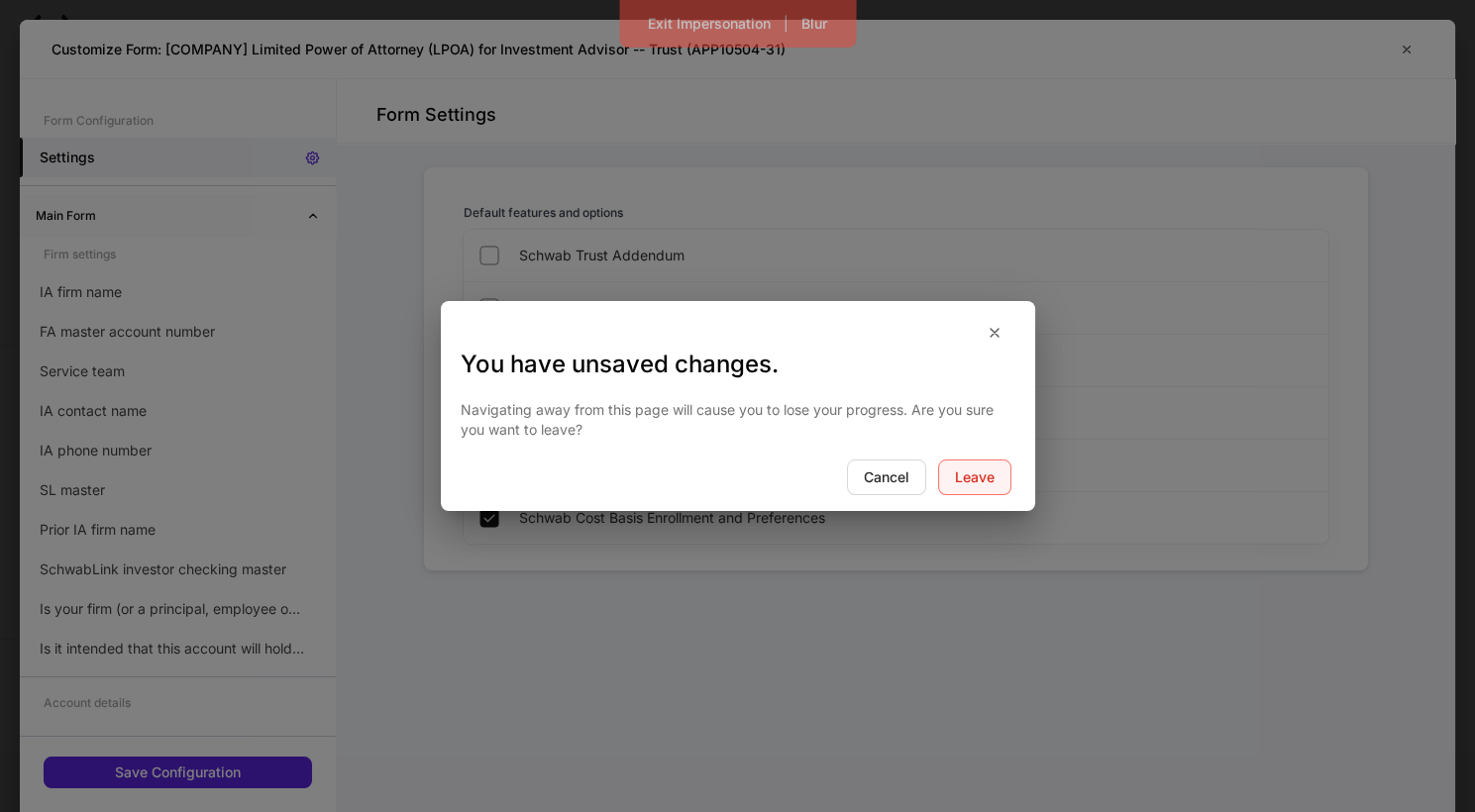 click on "Leave" at bounding box center (975, 477) 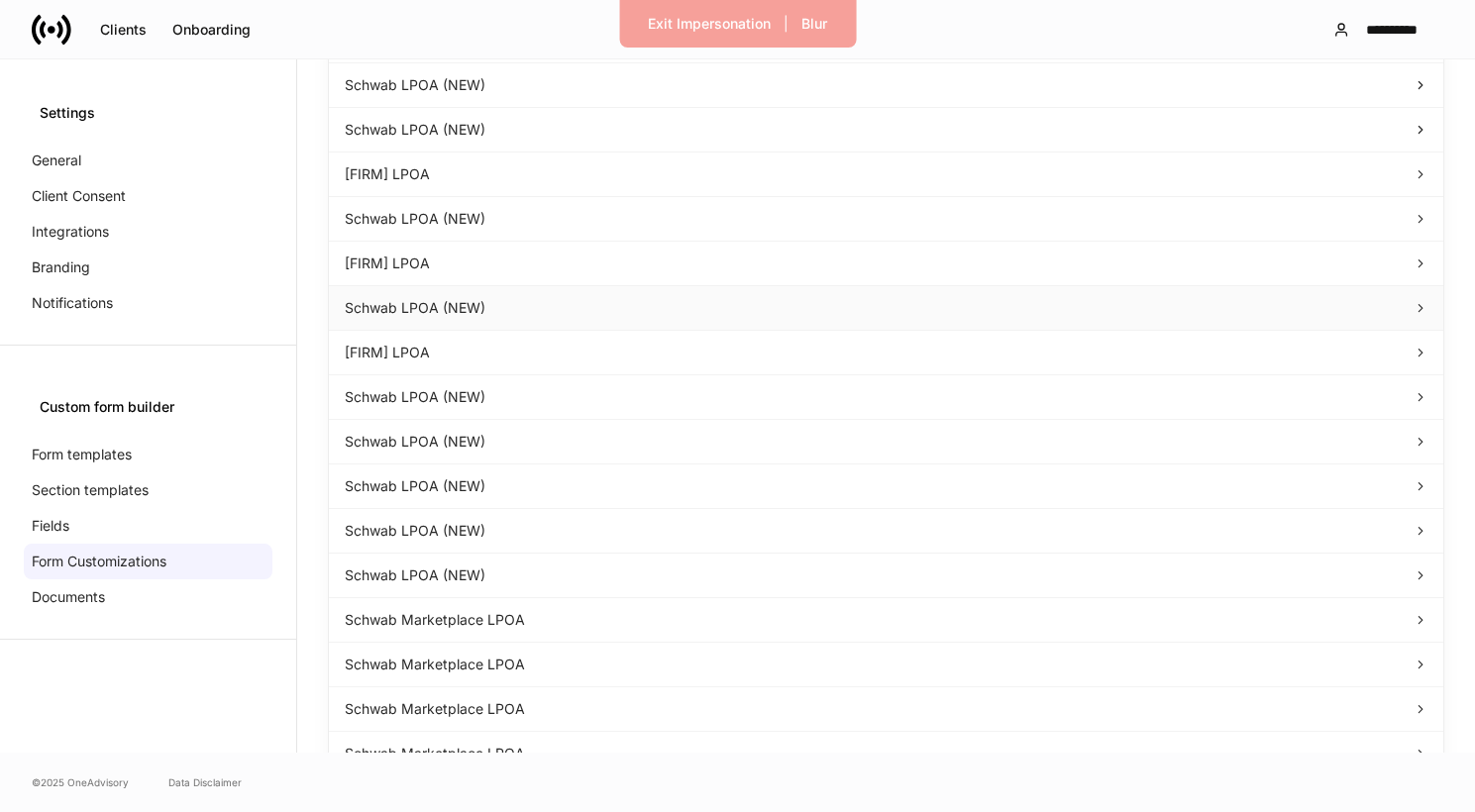 click on "Schwab LPOA (NEW)" at bounding box center (886, 308) 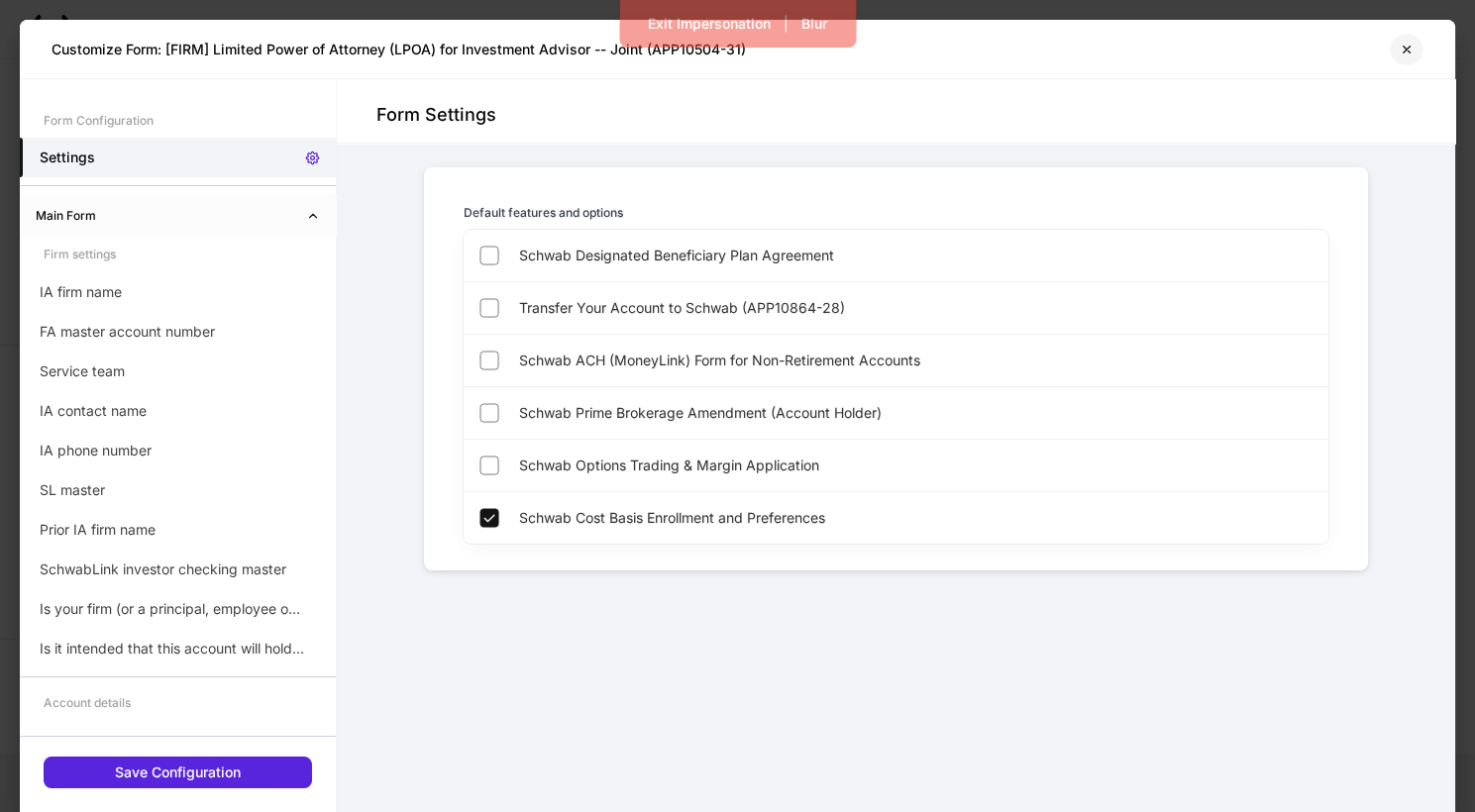 click 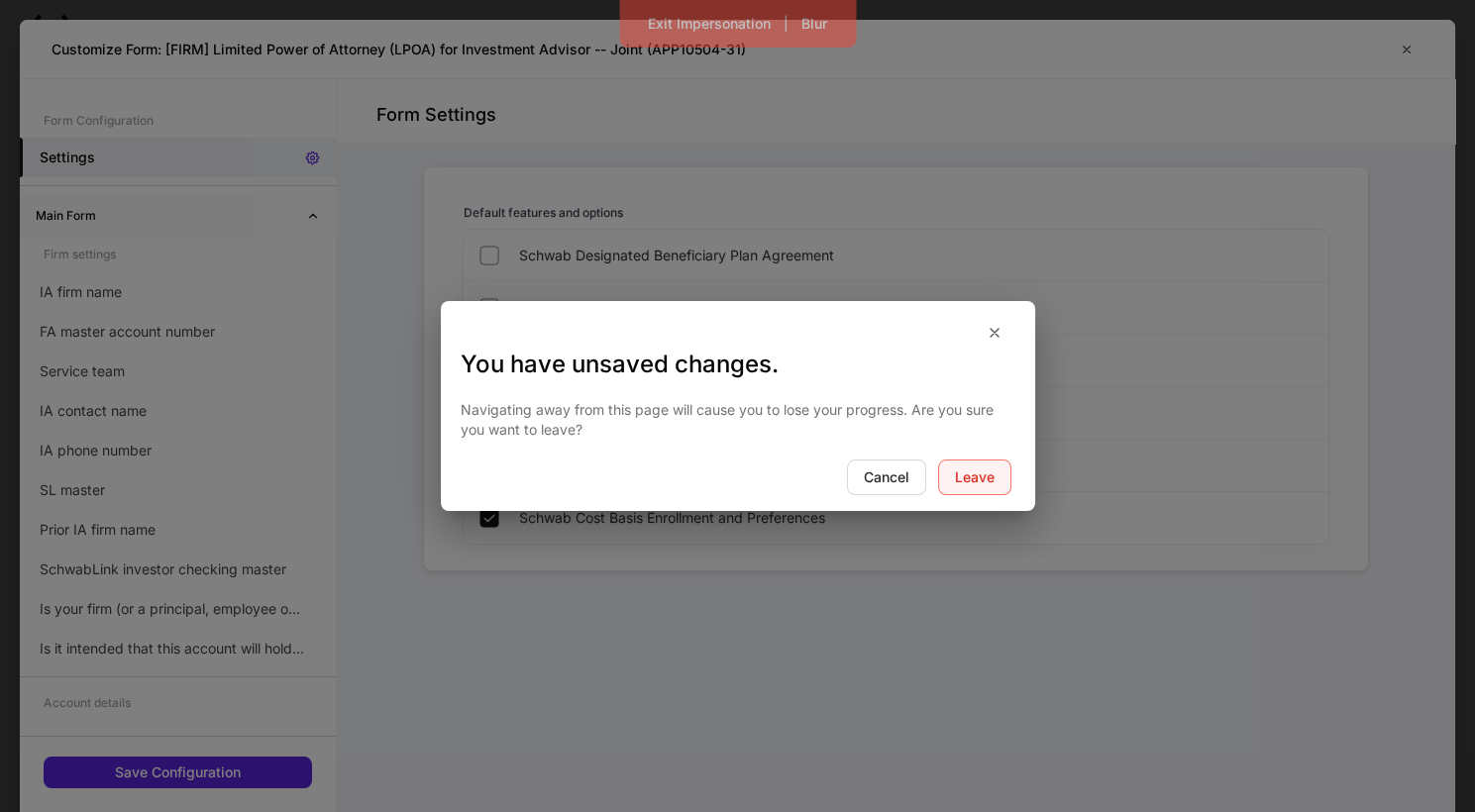 click on "Leave" at bounding box center (975, 477) 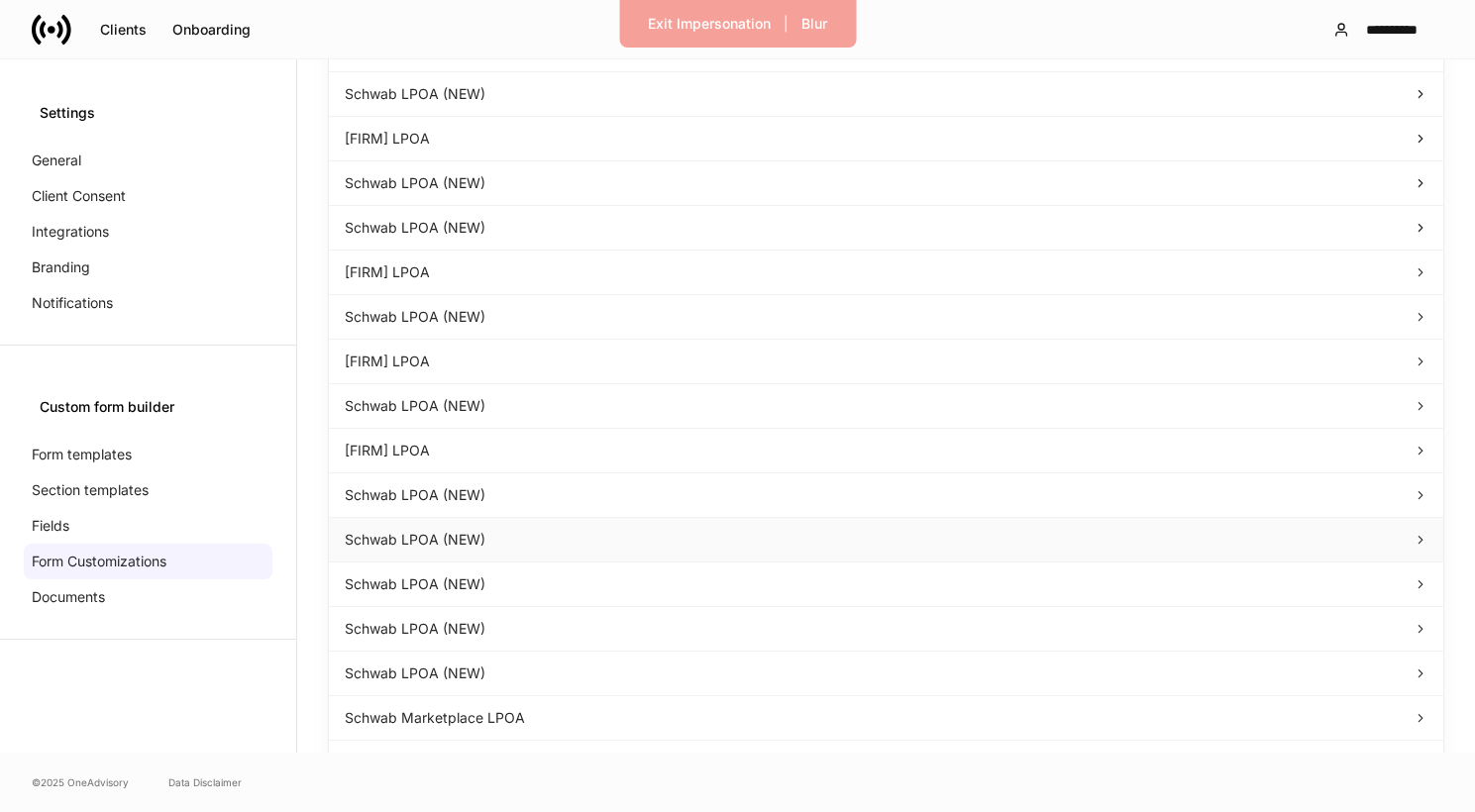 scroll, scrollTop: 280, scrollLeft: 0, axis: vertical 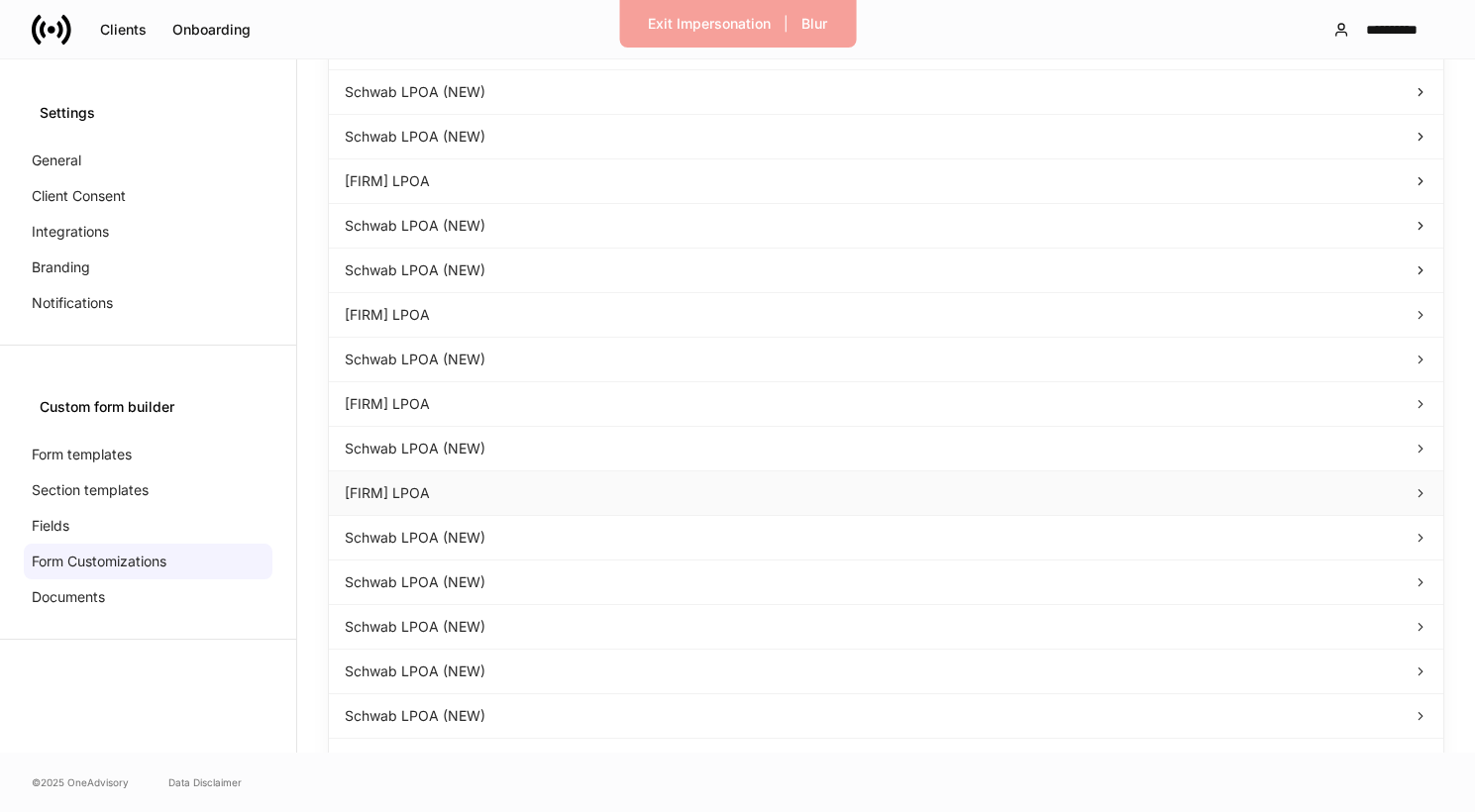 click on "[FIRM] LPOA" at bounding box center (886, 493) 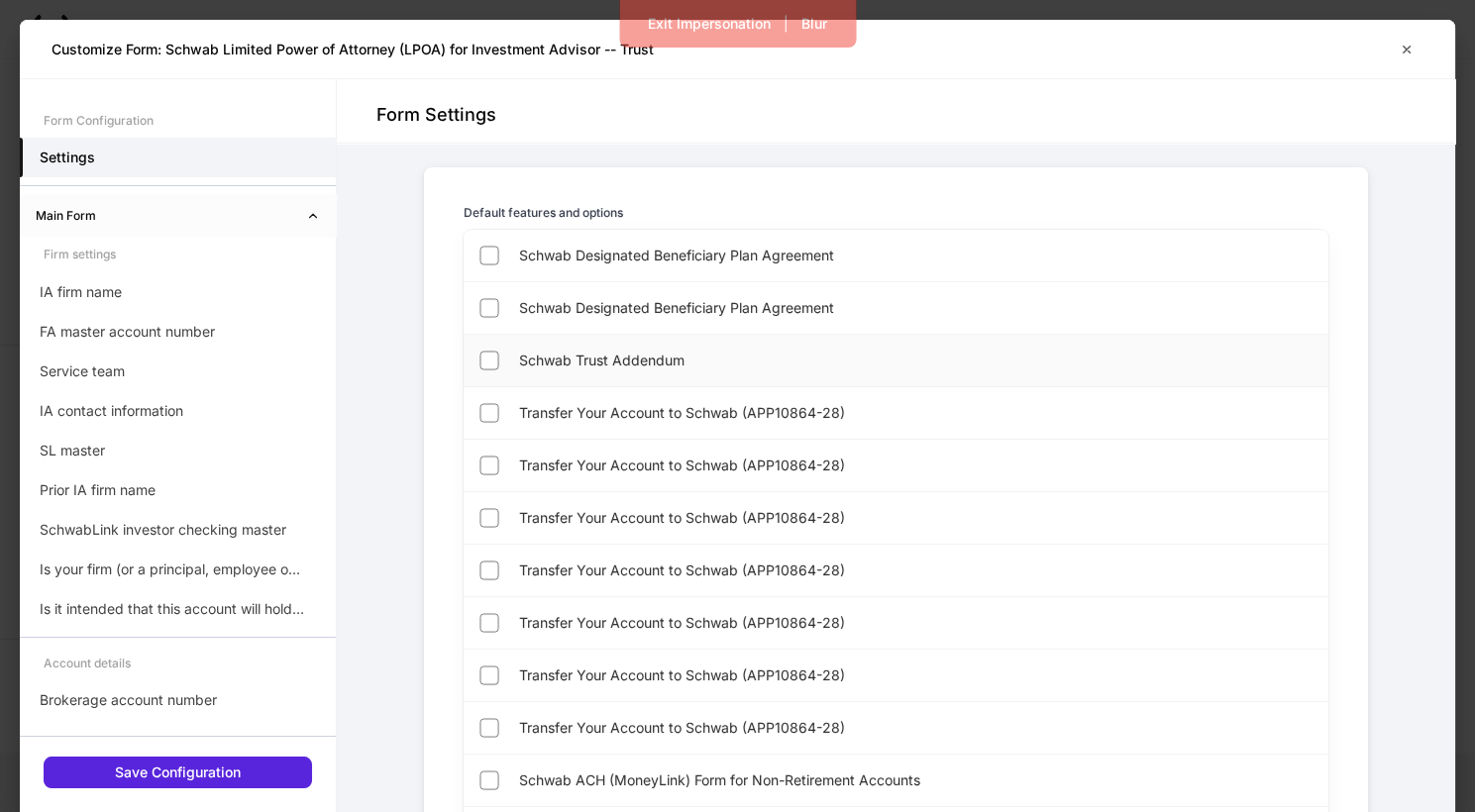scroll, scrollTop: 4961, scrollLeft: 0, axis: vertical 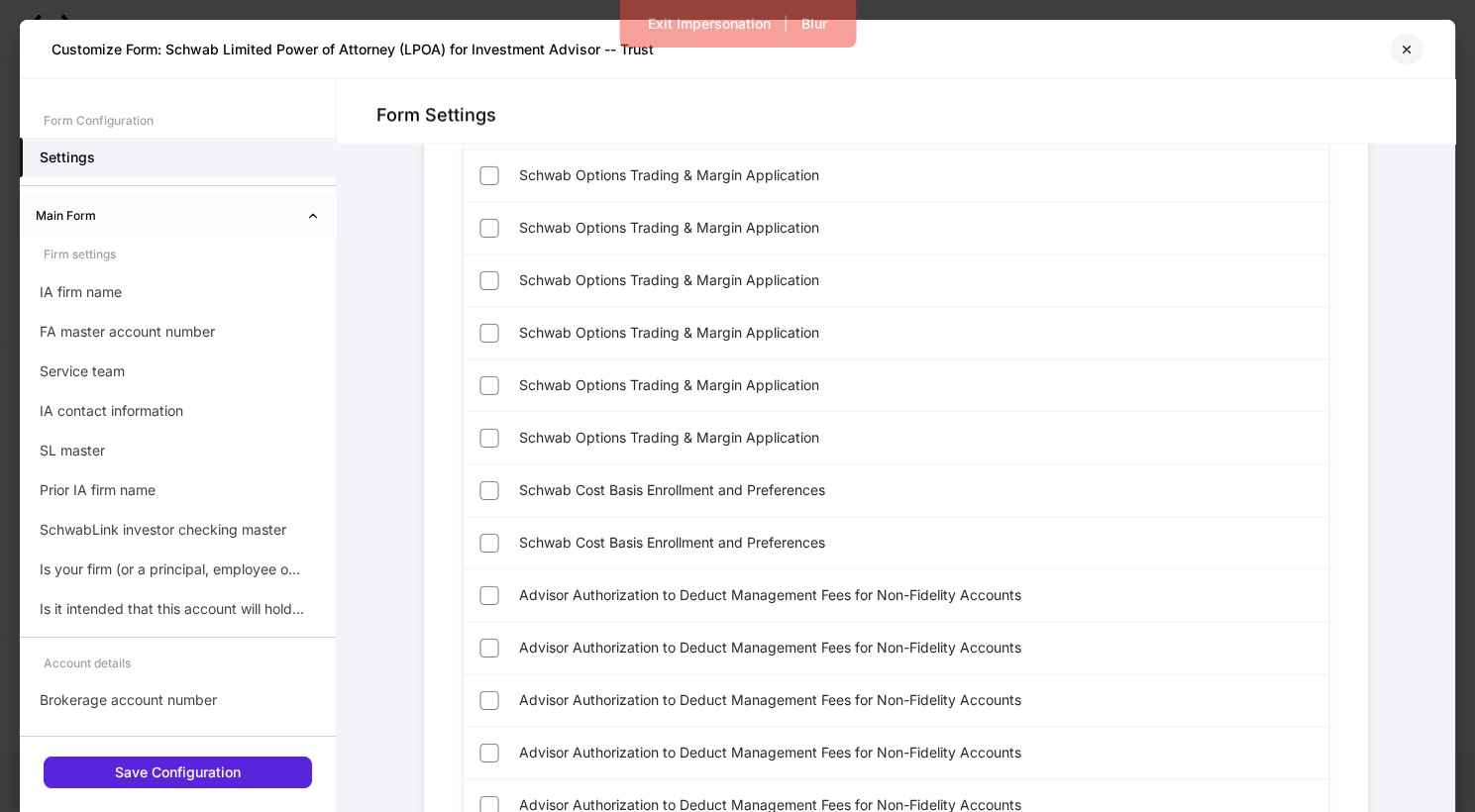 click 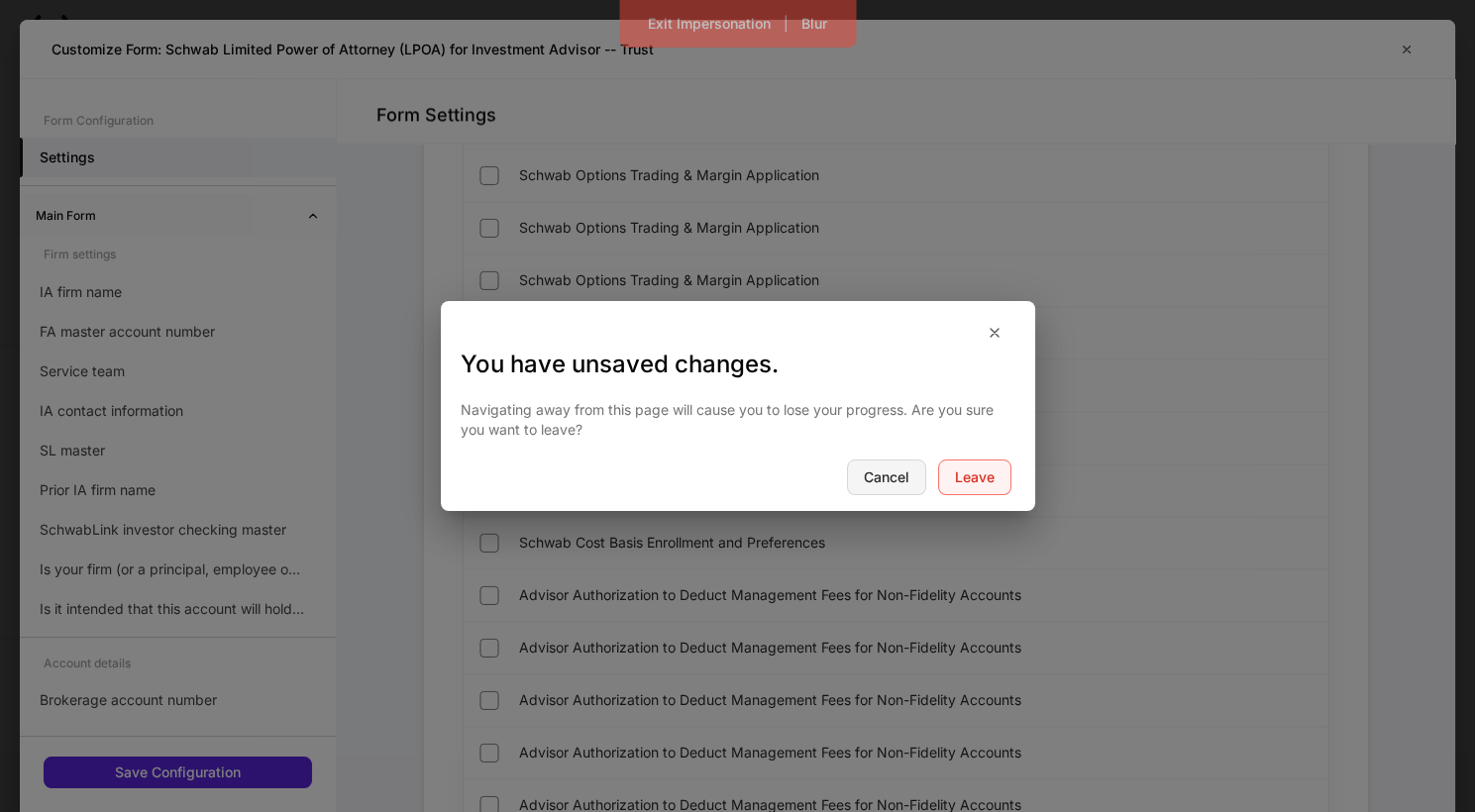 drag, startPoint x: 971, startPoint y: 478, endPoint x: 874, endPoint y: 484, distance: 97.1854 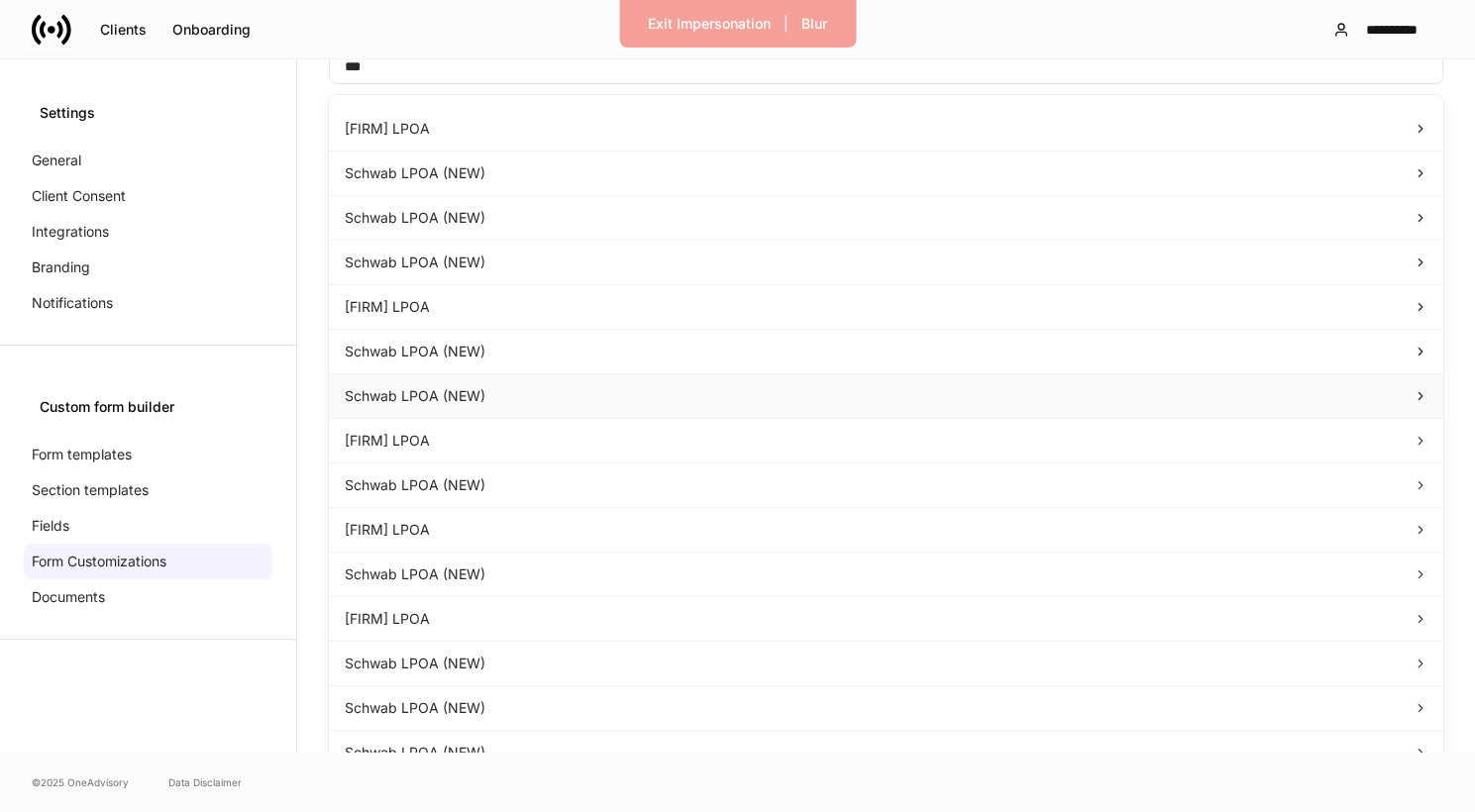 scroll, scrollTop: 0, scrollLeft: 0, axis: both 